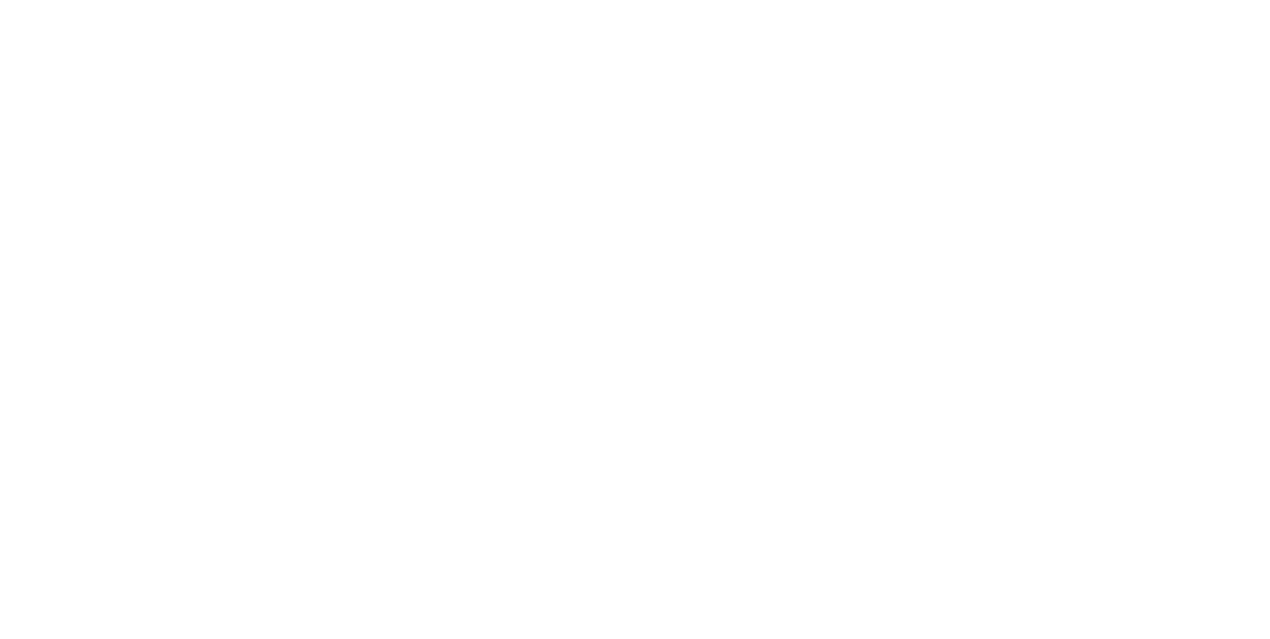 scroll, scrollTop: 0, scrollLeft: 0, axis: both 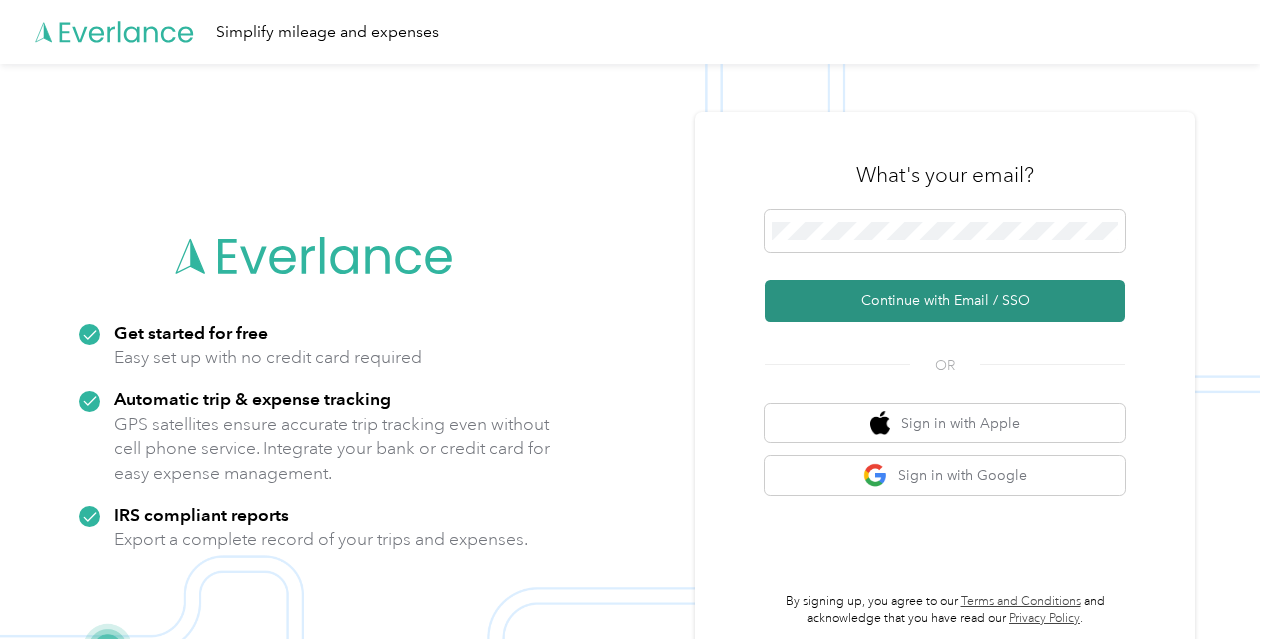 click on "Continue with Email / SSO" at bounding box center [945, 301] 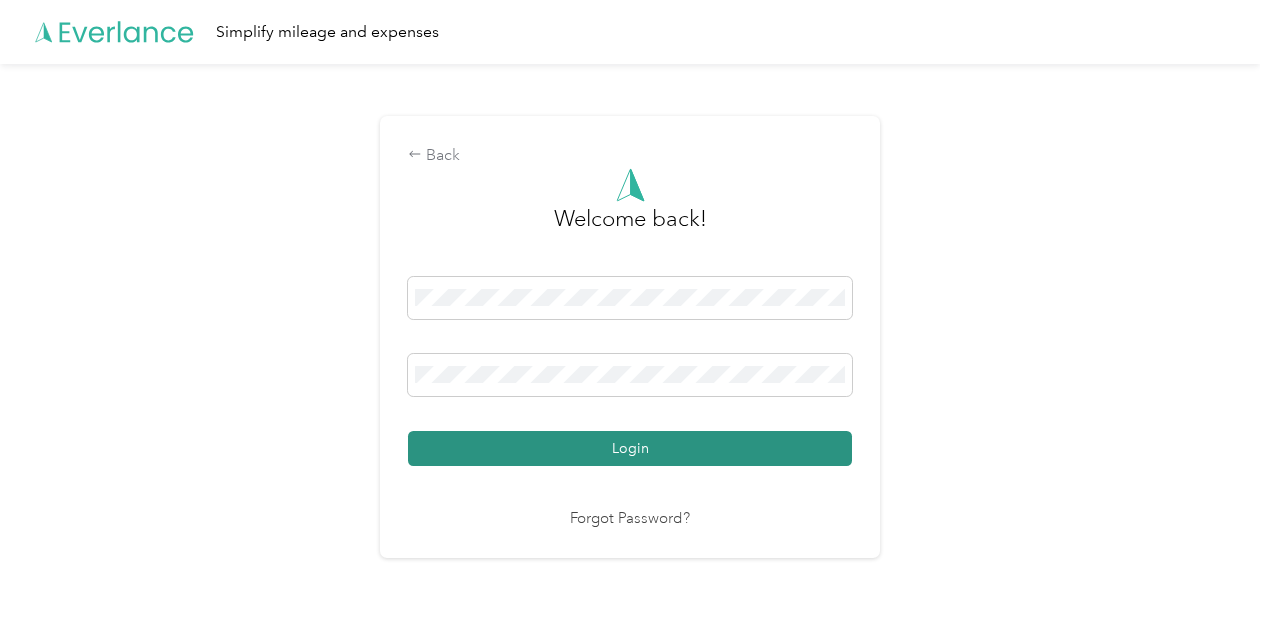 click on "Login" at bounding box center [630, 448] 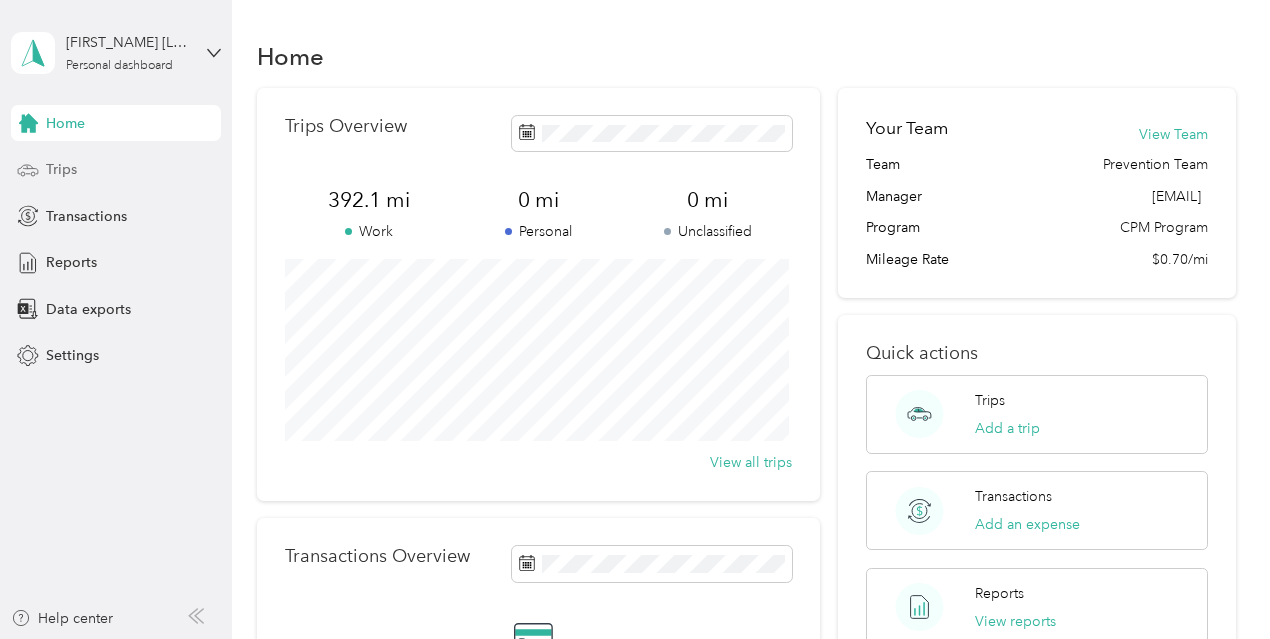 click on "Trips" at bounding box center (116, 170) 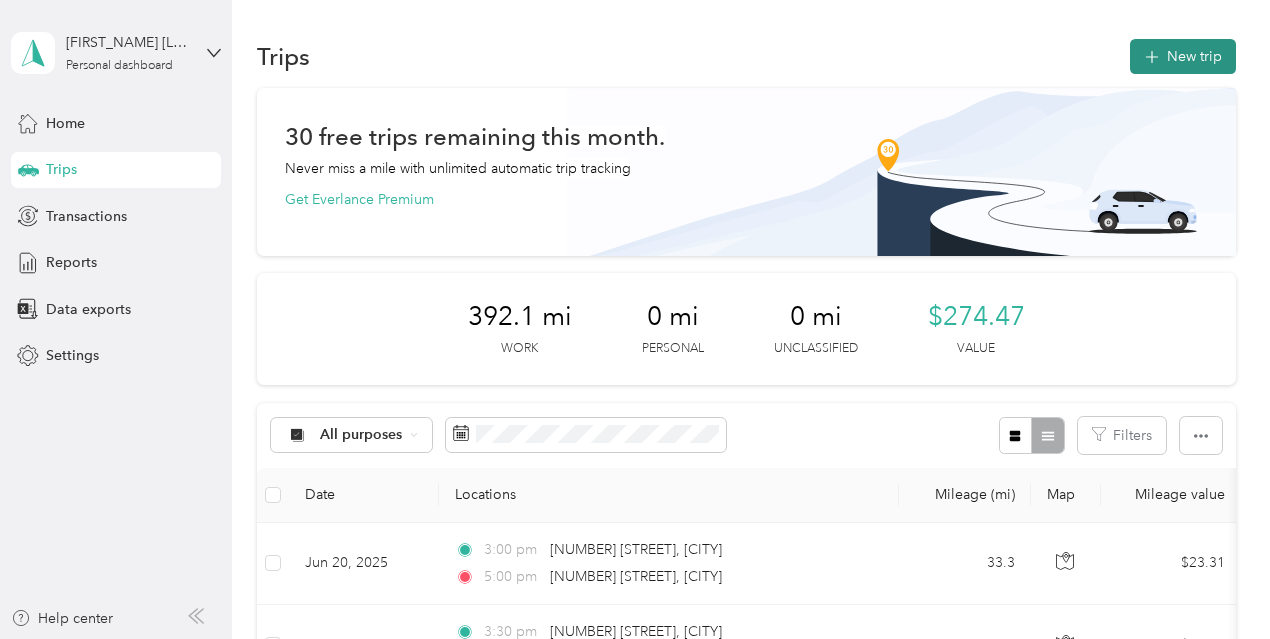 click on "New trip" at bounding box center (1183, 56) 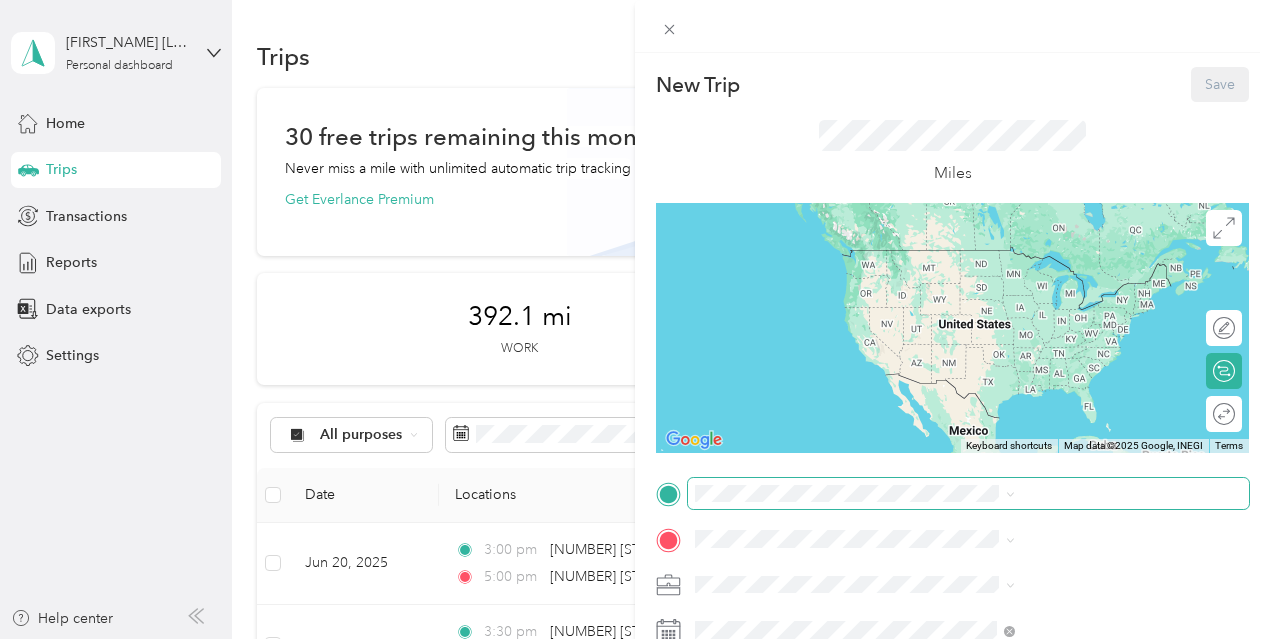 click at bounding box center [968, 494] 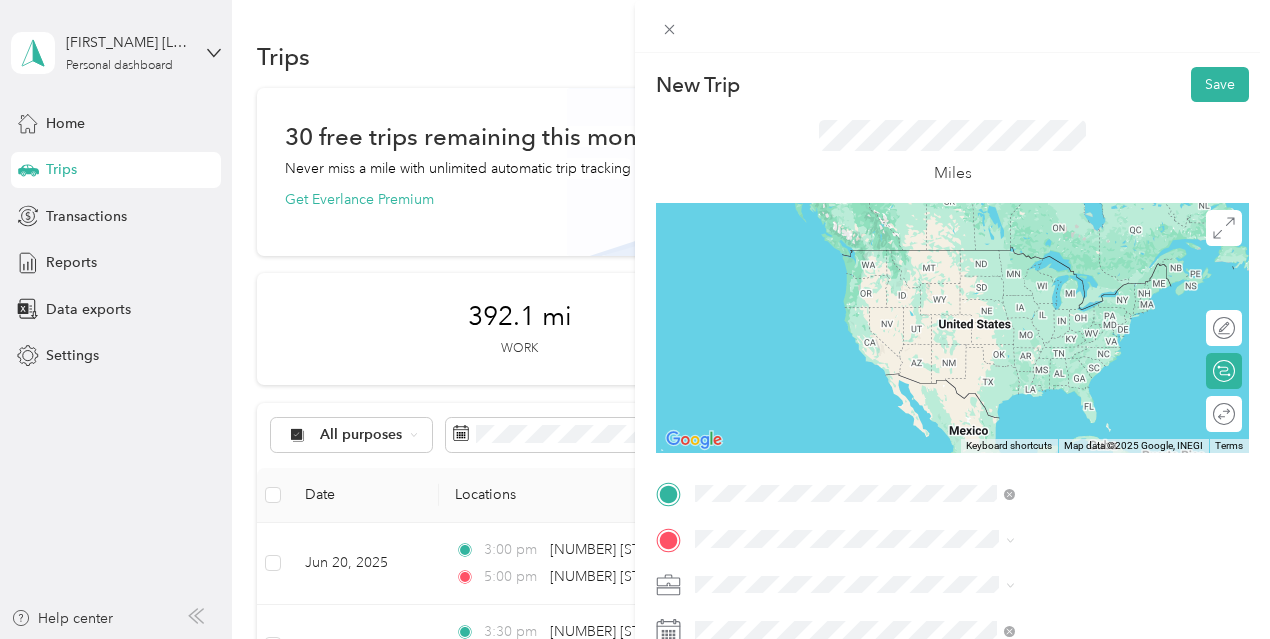 click on "[NUMBER] [STREET]
[CITY], [STATE] [POSTAL_CODE], [COUNTRY]" at bounding box center [1081, 267] 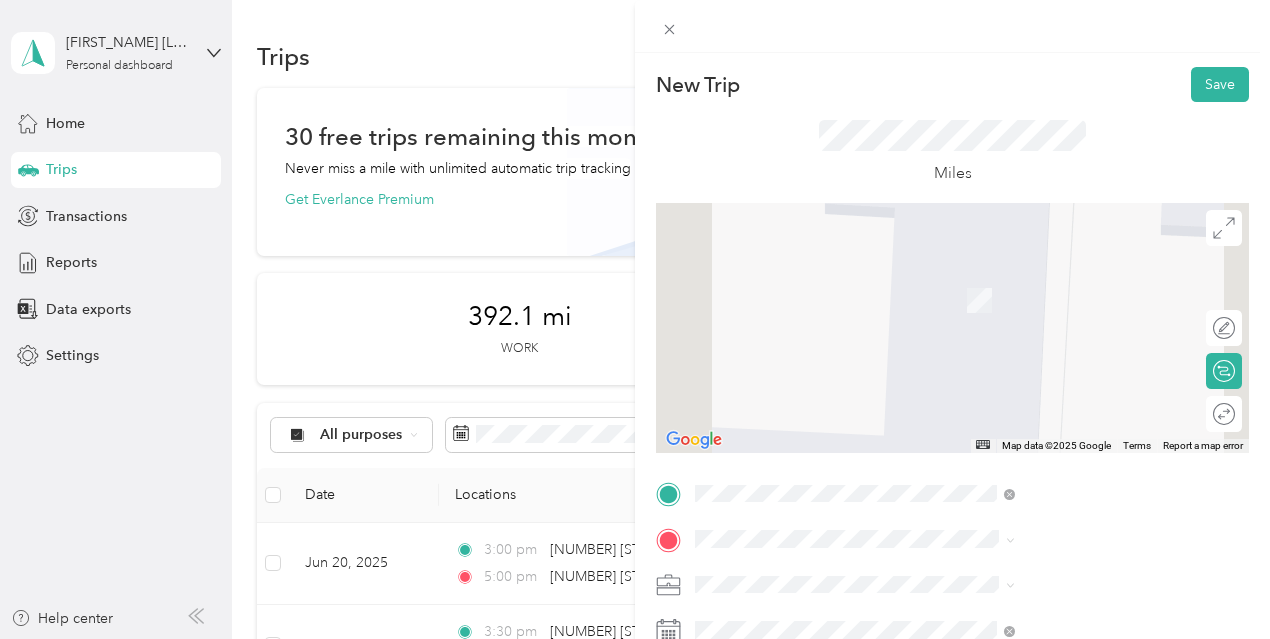 click on "Miles" at bounding box center (952, 152) 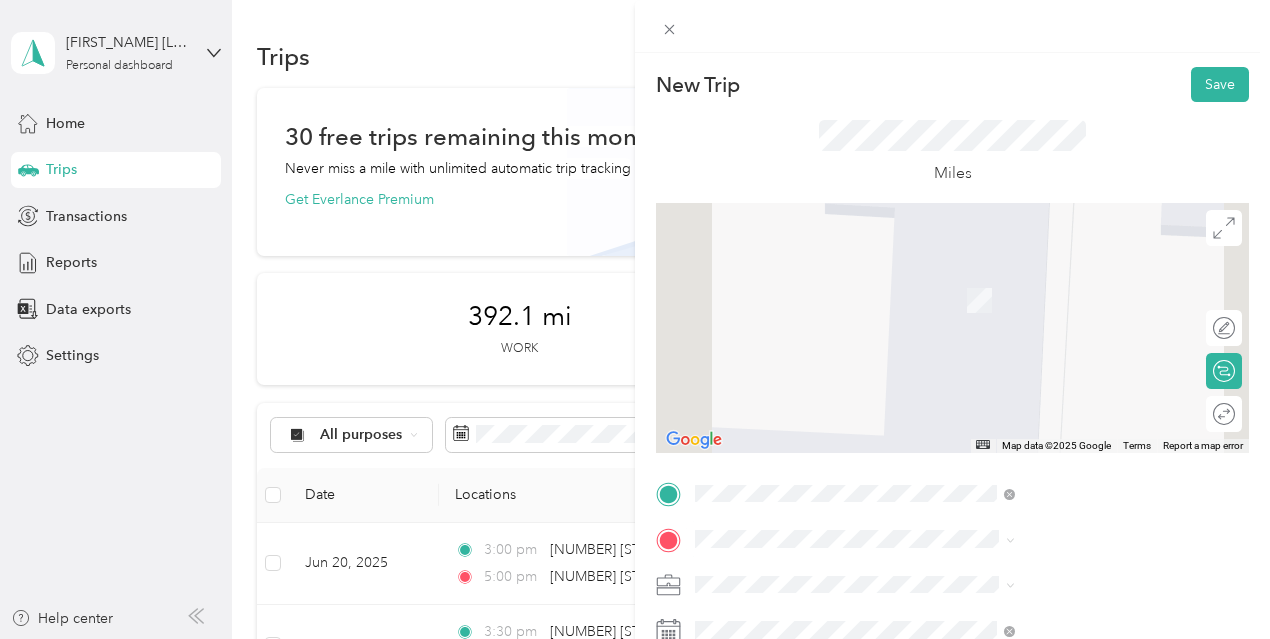 click on "[NUMBER] [STREET]
[CITY], [STATE] [POSTAL_CODE], [COUNTRY]" at bounding box center [1081, 307] 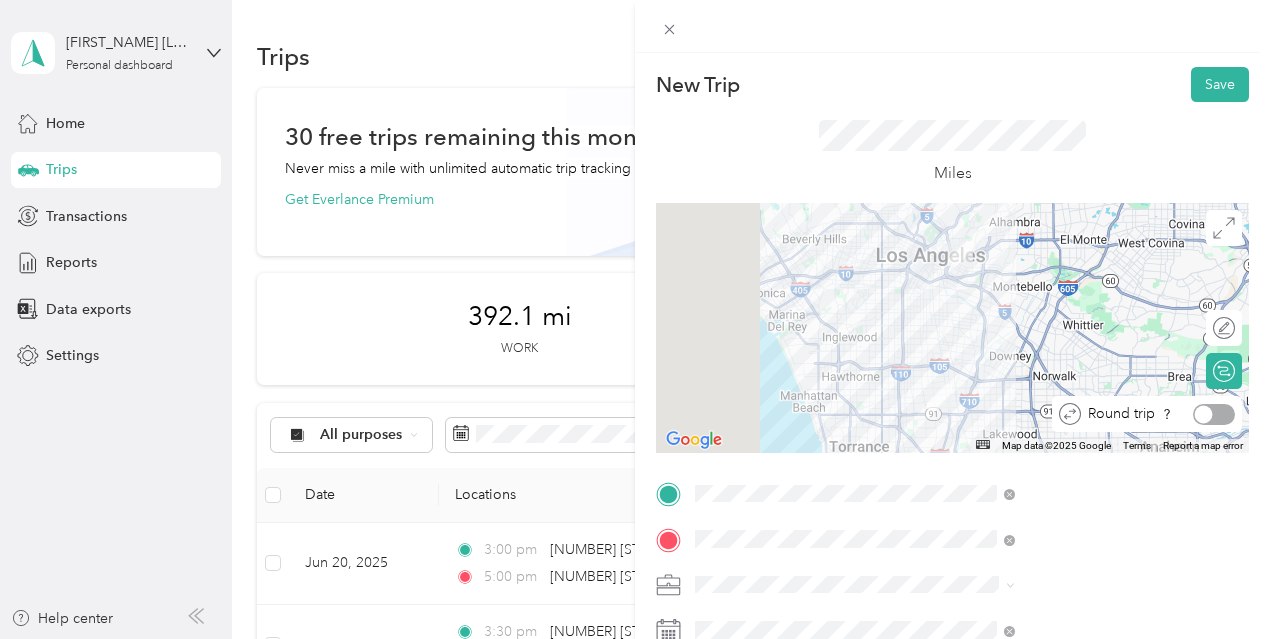 click at bounding box center (1214, 414) 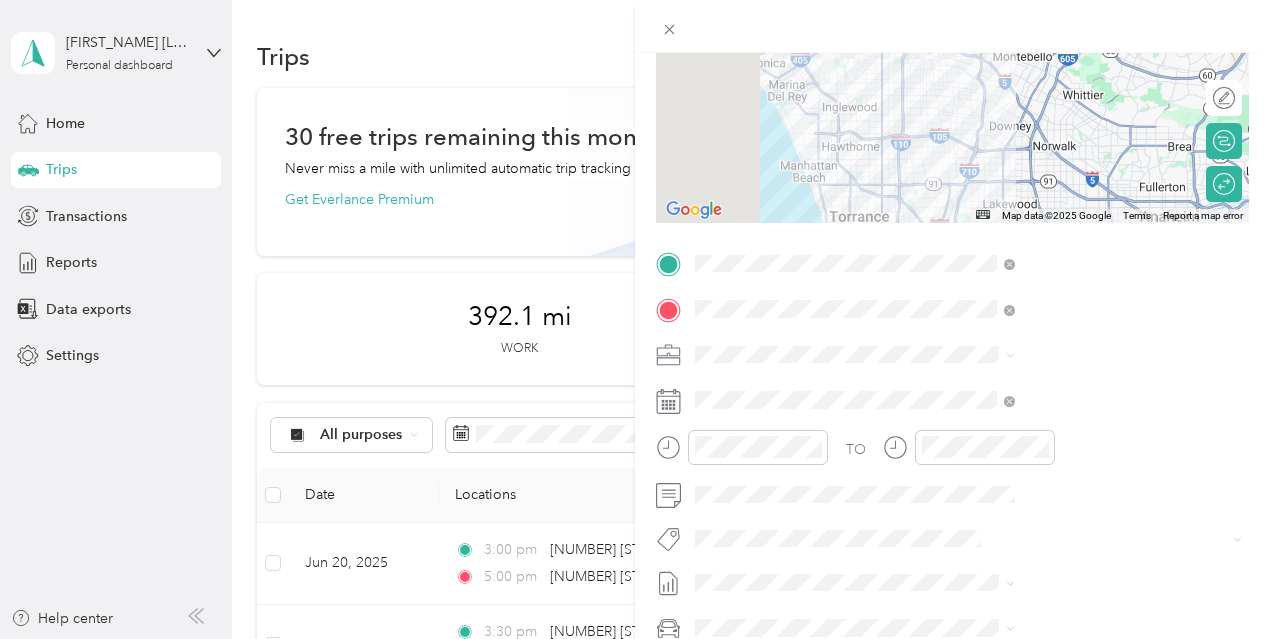 scroll, scrollTop: 231, scrollLeft: 0, axis: vertical 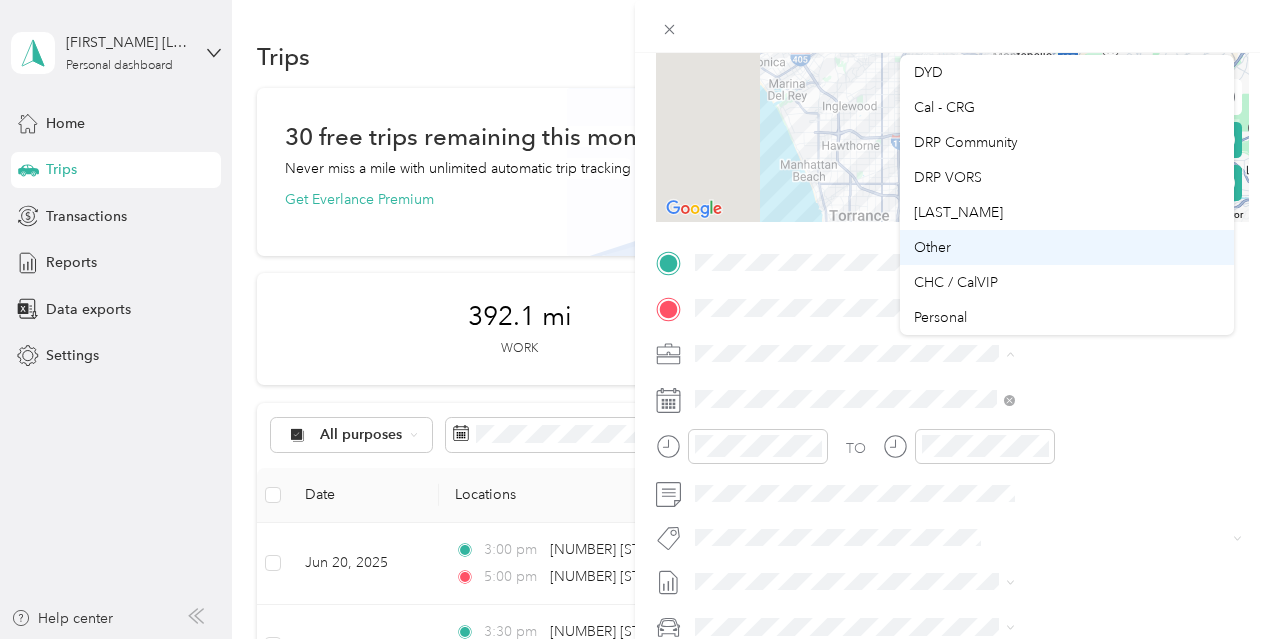 click on "CHC / CalVIP" at bounding box center (956, 282) 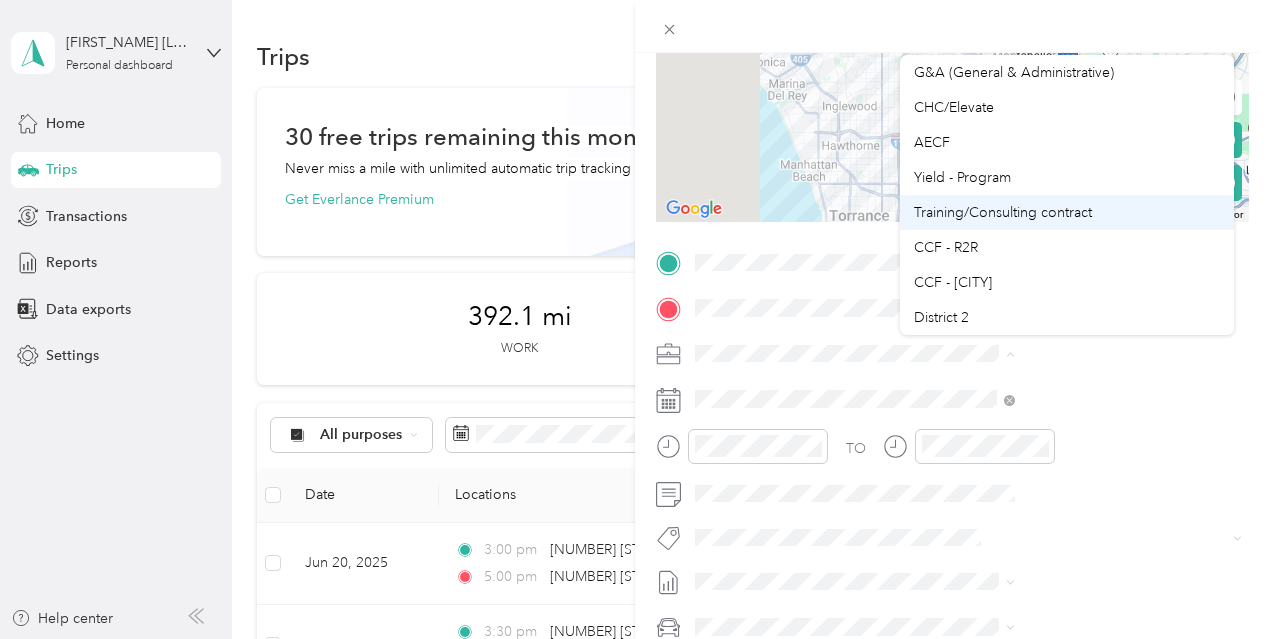 scroll, scrollTop: 280, scrollLeft: 0, axis: vertical 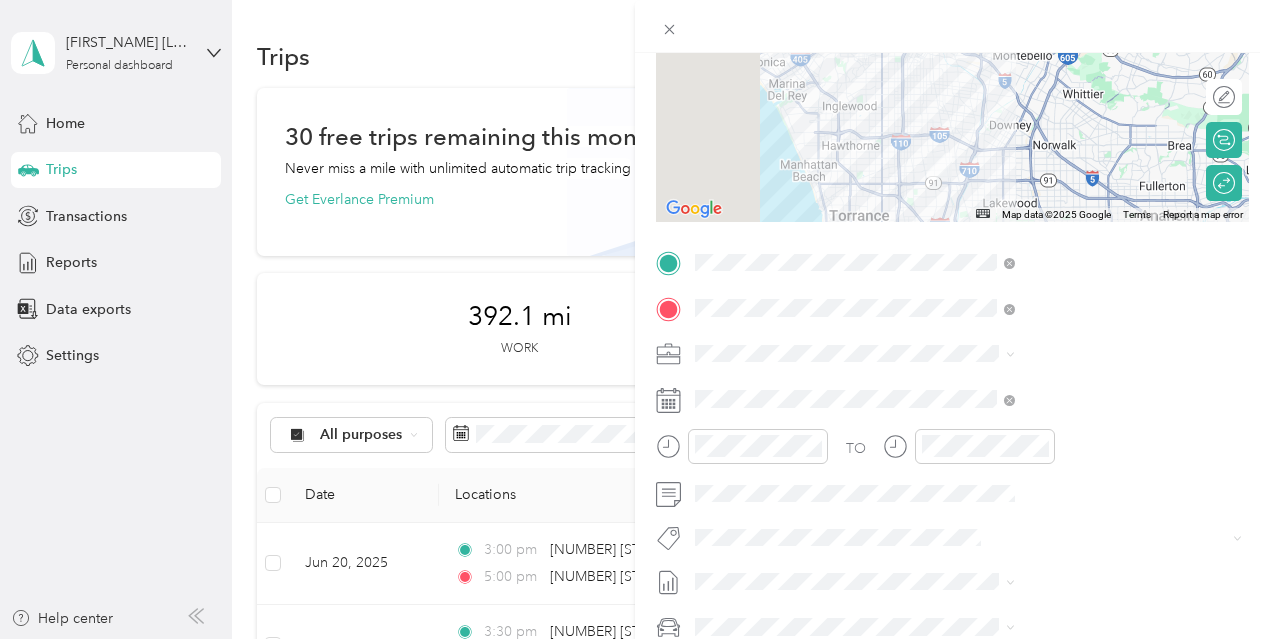 click on "Cal - CRG" at bounding box center [1067, 104] 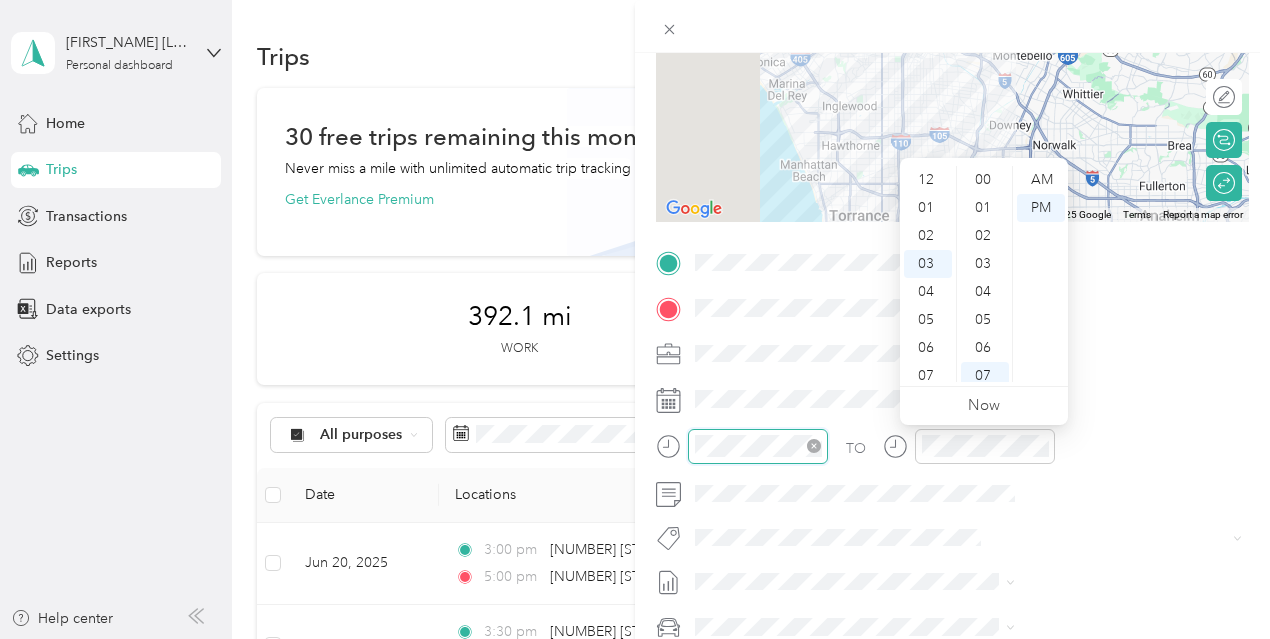 scroll, scrollTop: 84, scrollLeft: 0, axis: vertical 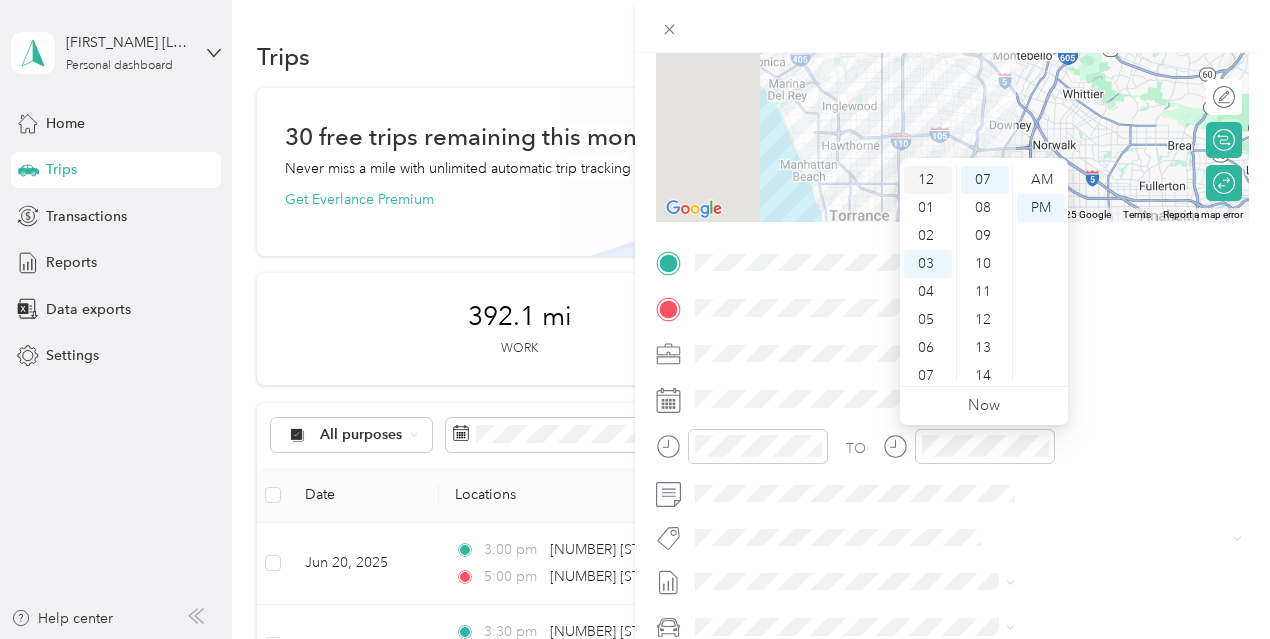 click on "12" at bounding box center (928, 180) 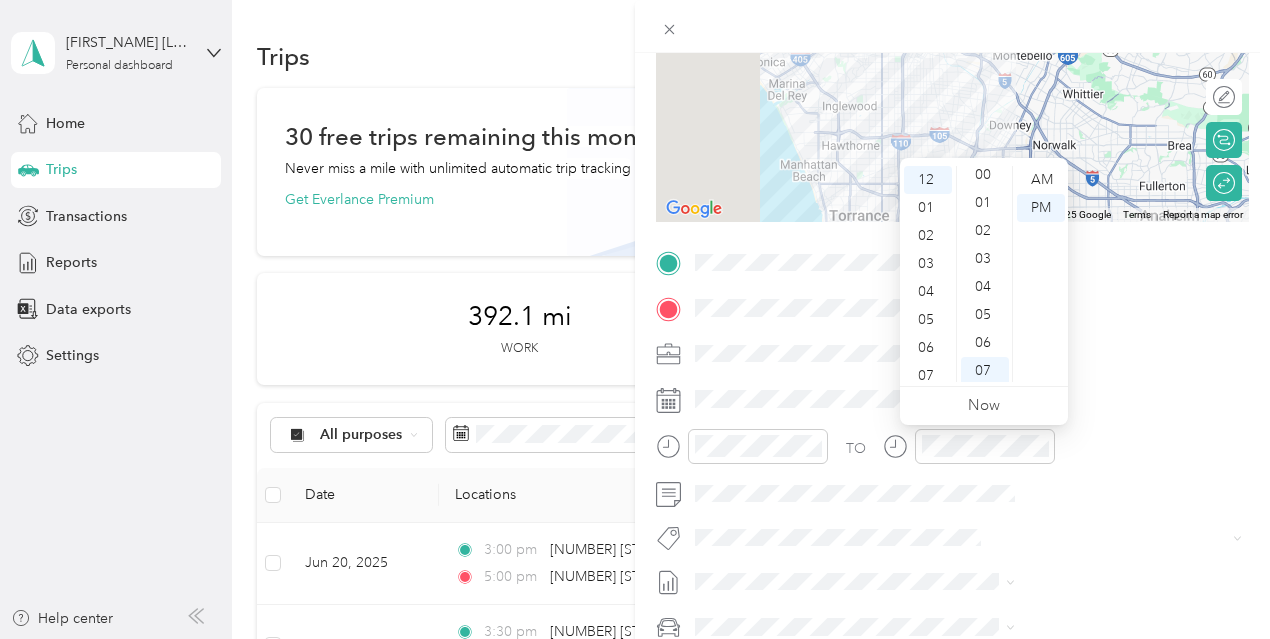 scroll, scrollTop: 4, scrollLeft: 0, axis: vertical 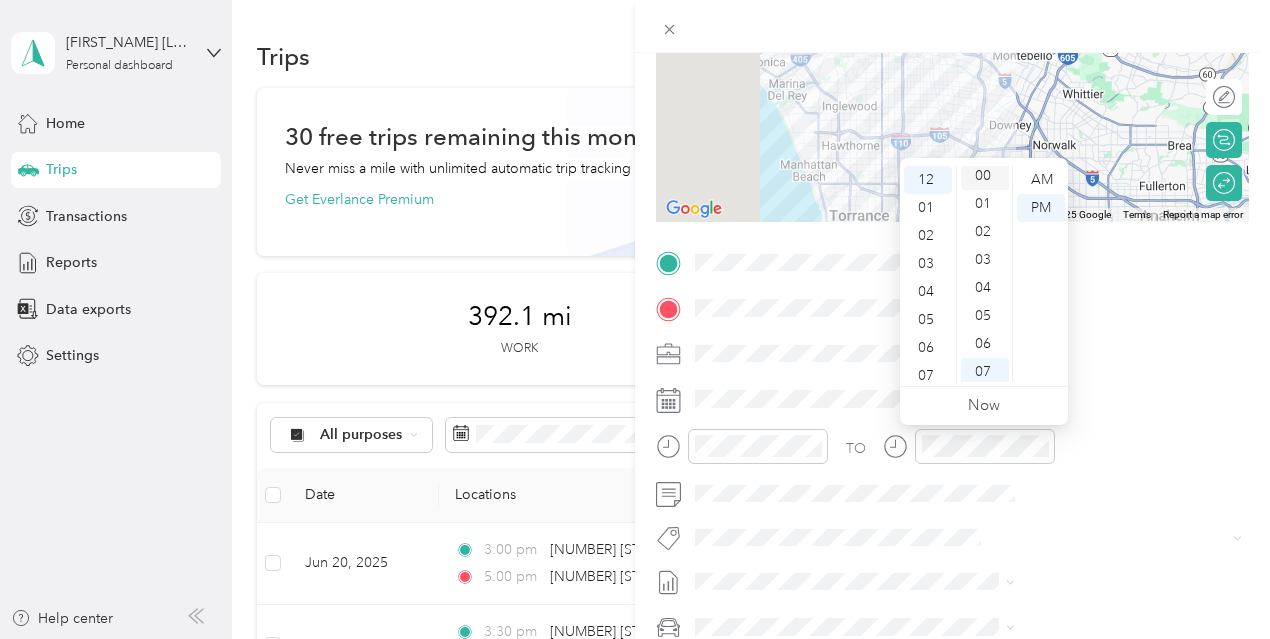 click on "00" at bounding box center (985, 176) 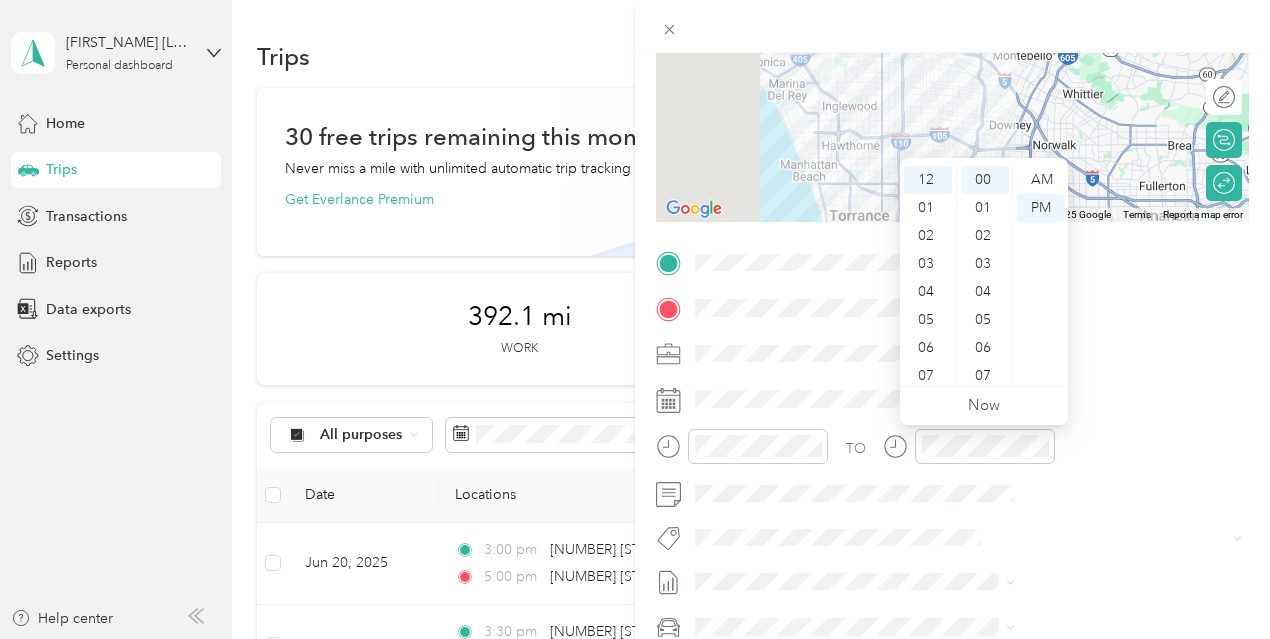 click at bounding box center (968, 354) 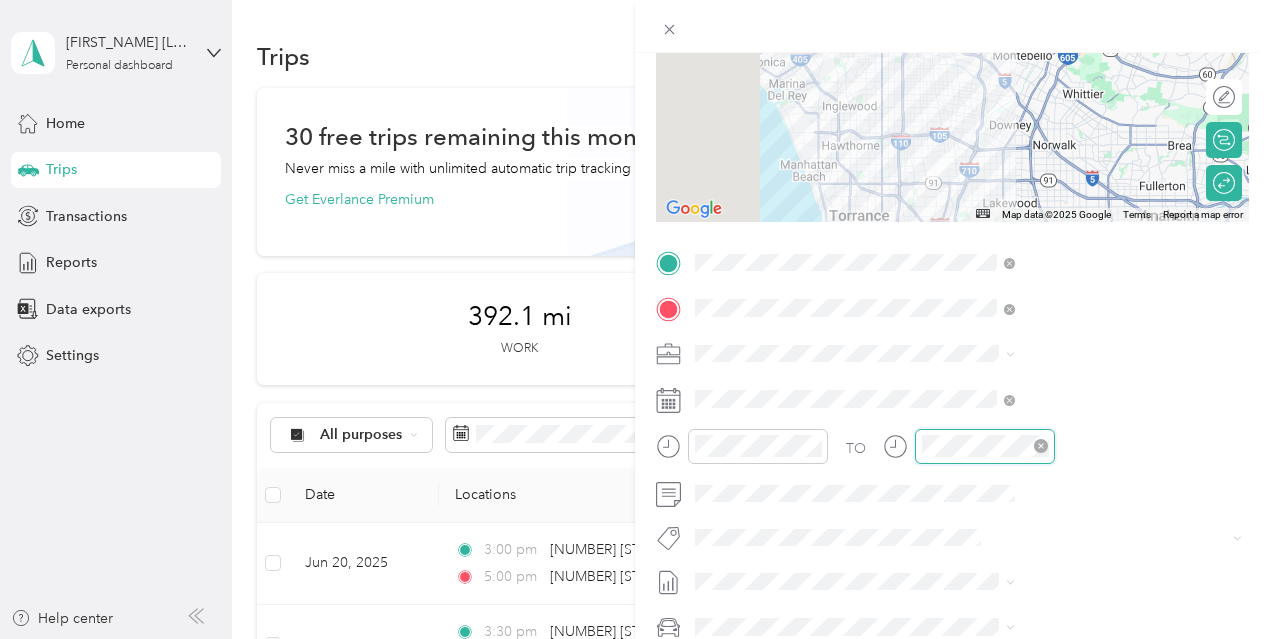 scroll, scrollTop: 84, scrollLeft: 0, axis: vertical 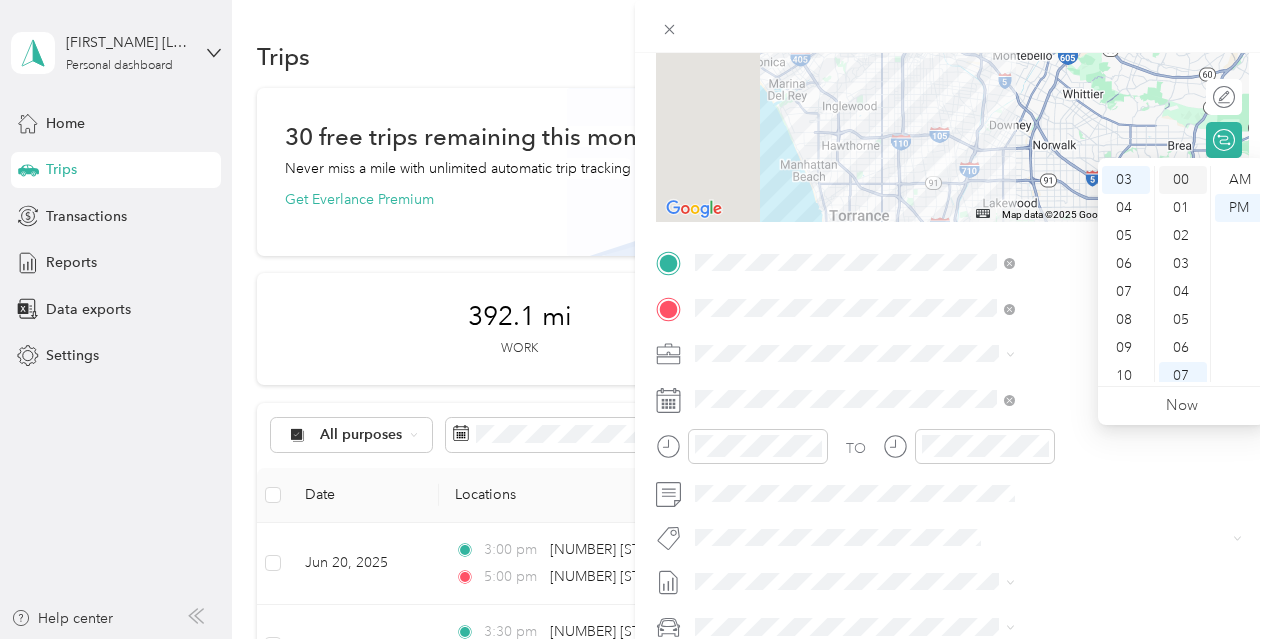click on "00" at bounding box center (1183, 180) 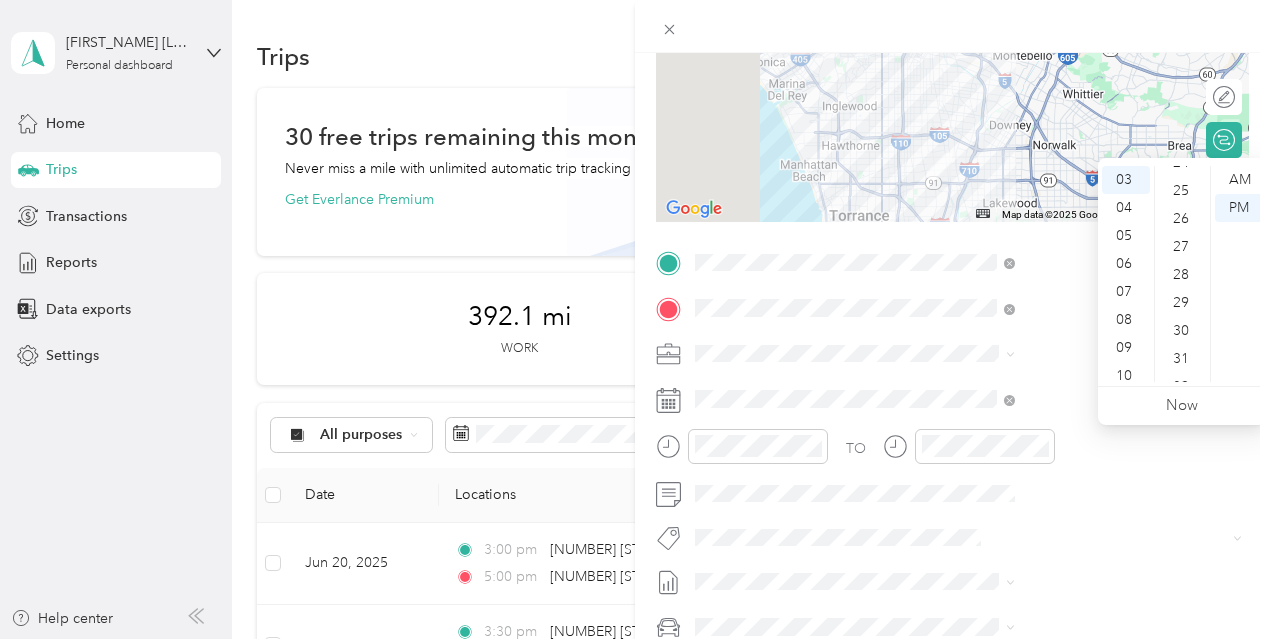 scroll, scrollTop: 694, scrollLeft: 0, axis: vertical 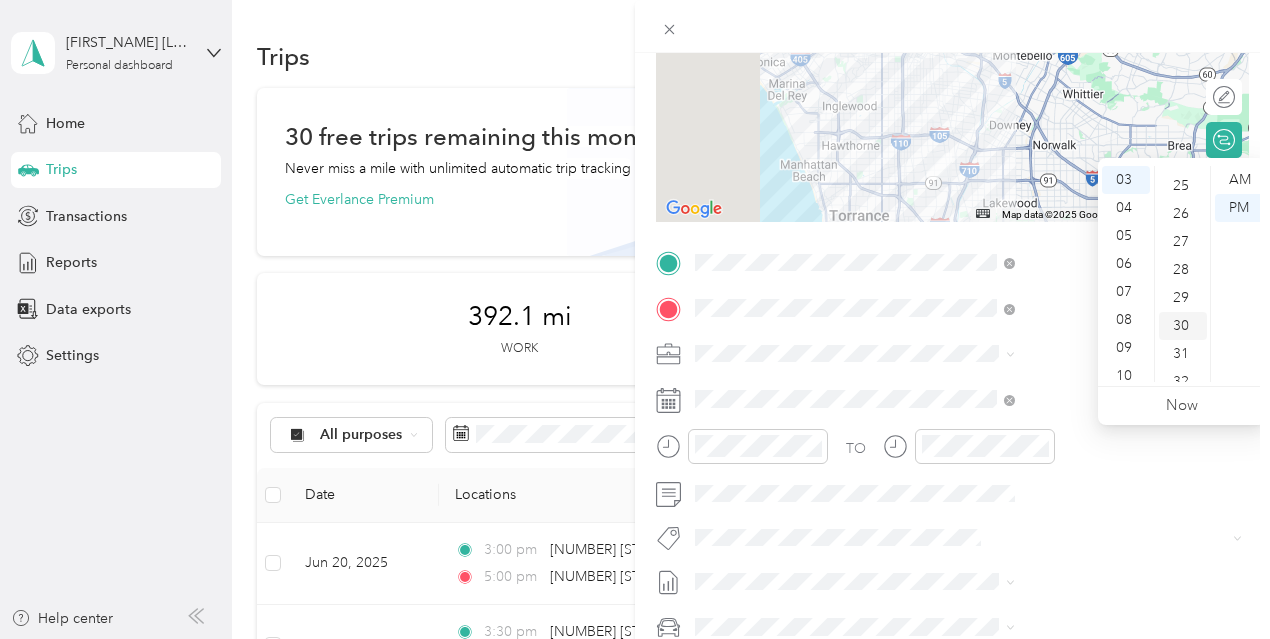 click on "30" at bounding box center [1183, 326] 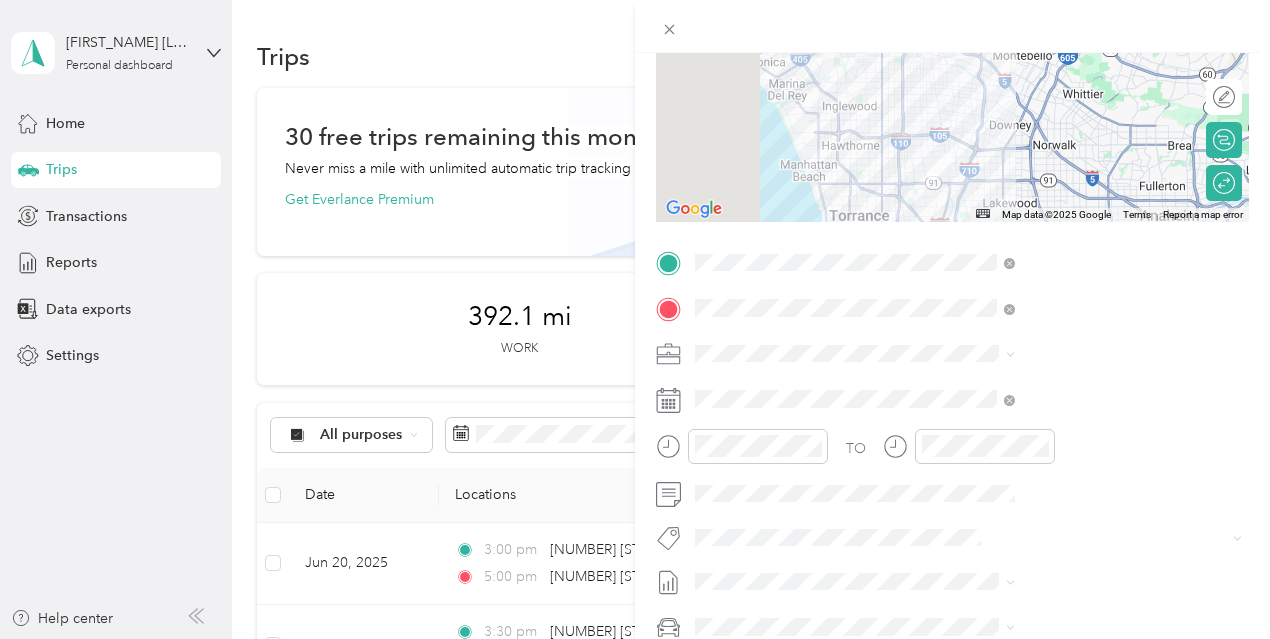 click at bounding box center (952, 26) 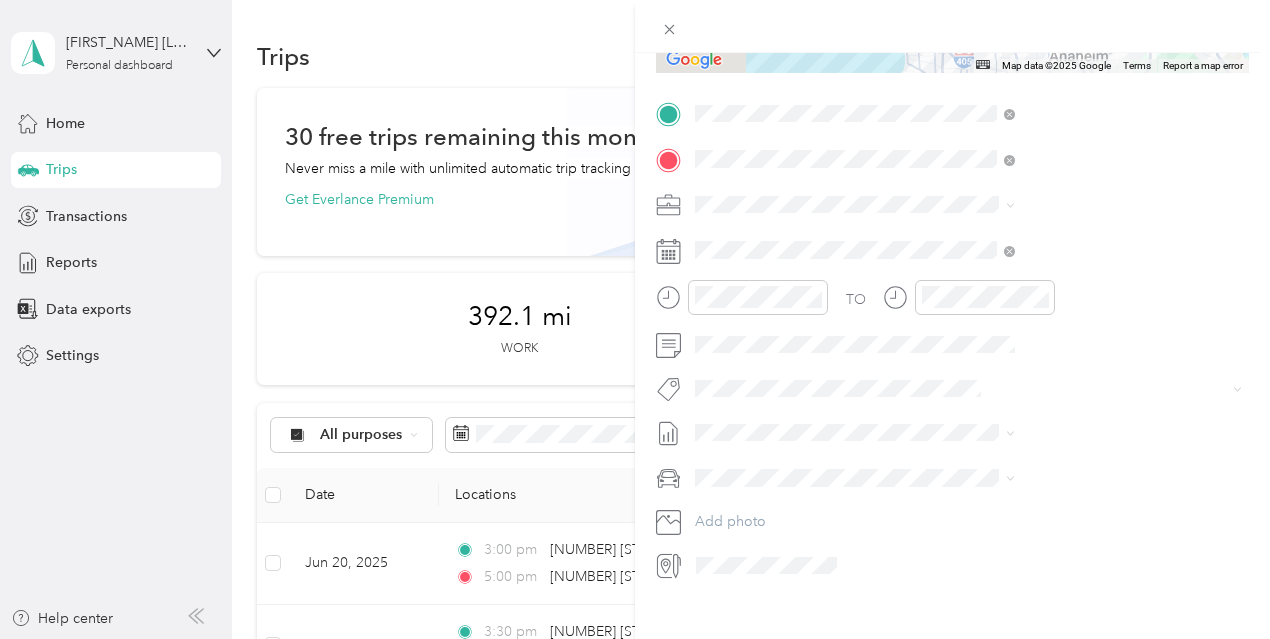 scroll, scrollTop: 390, scrollLeft: 0, axis: vertical 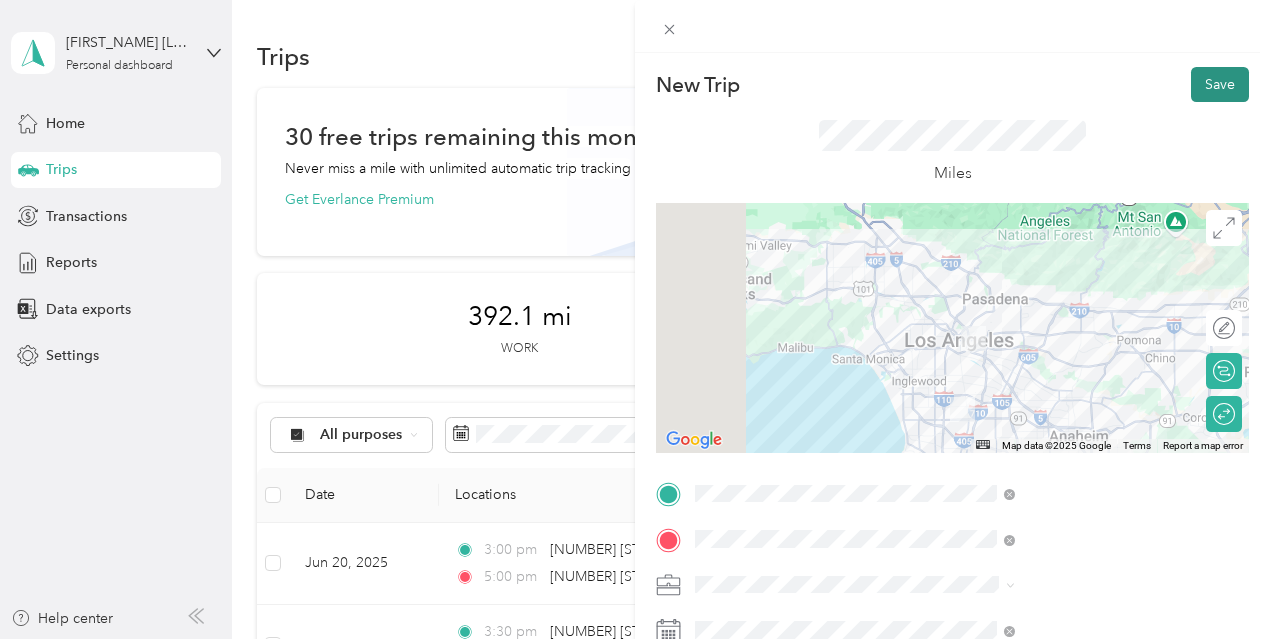 click on "Save" at bounding box center (1220, 84) 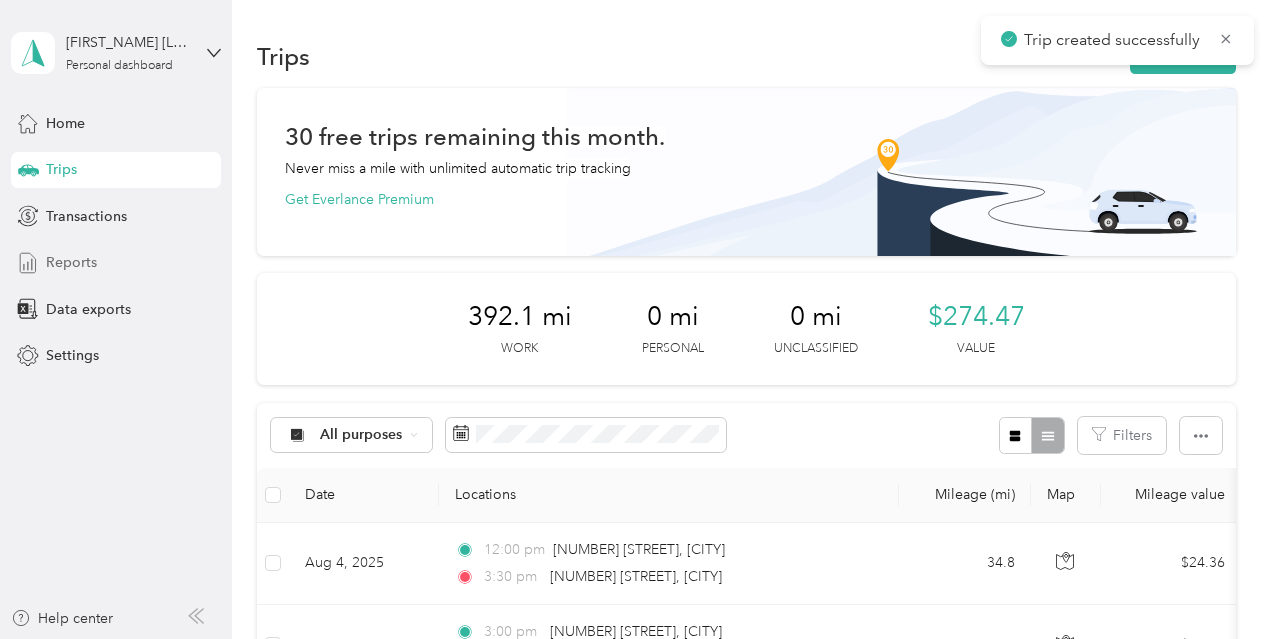 click on "Reports" at bounding box center [71, 262] 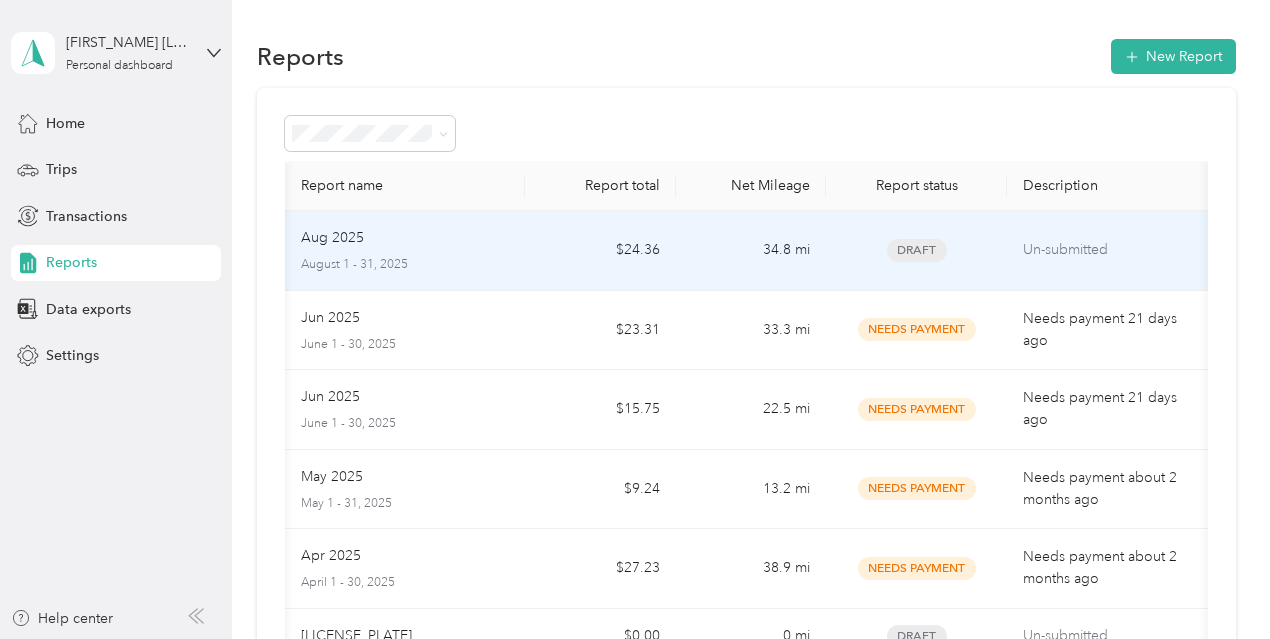 scroll, scrollTop: 0, scrollLeft: 2, axis: horizontal 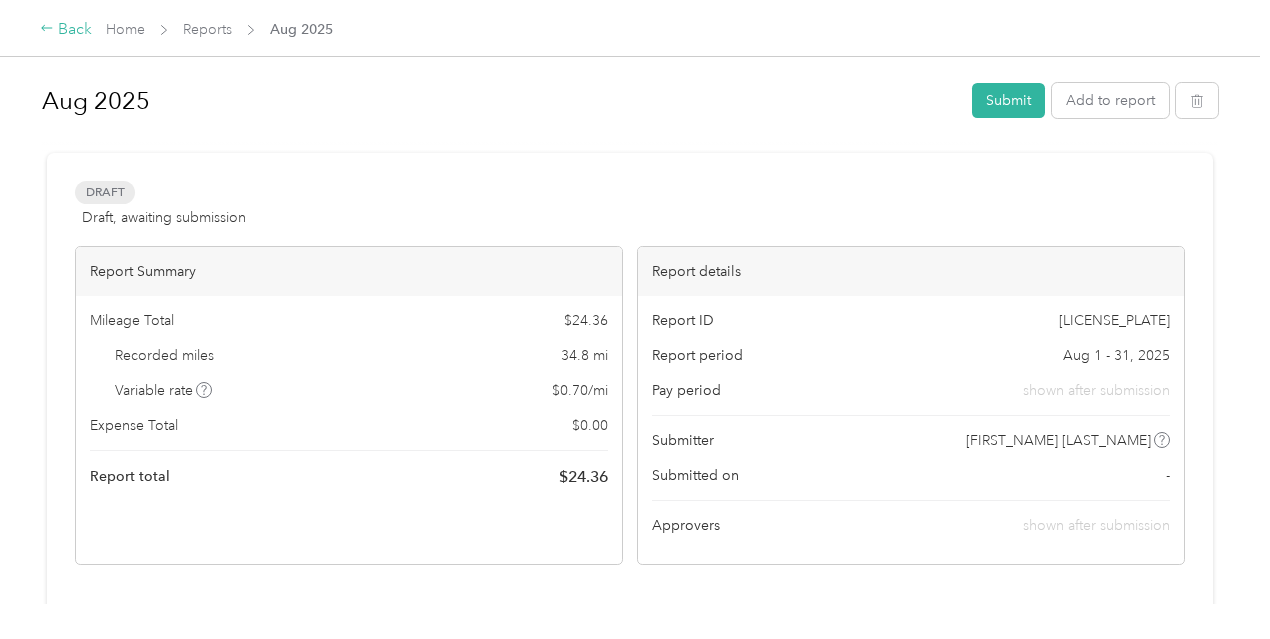 click on "Back" at bounding box center [66, 30] 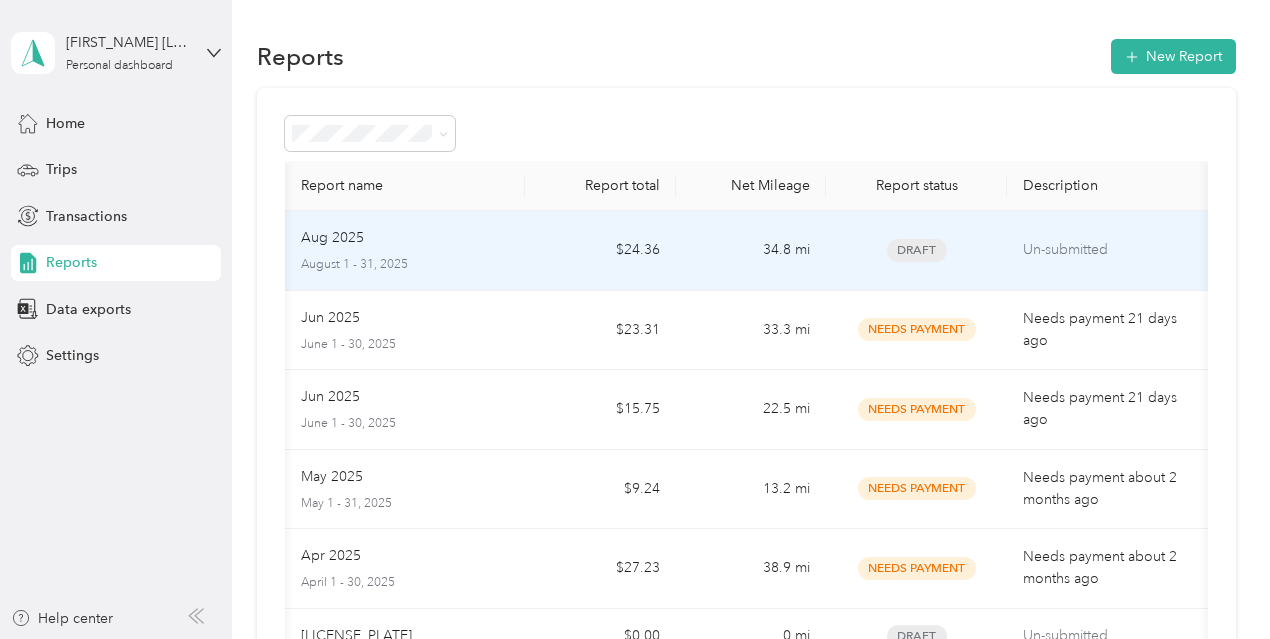 scroll, scrollTop: 0, scrollLeft: 0, axis: both 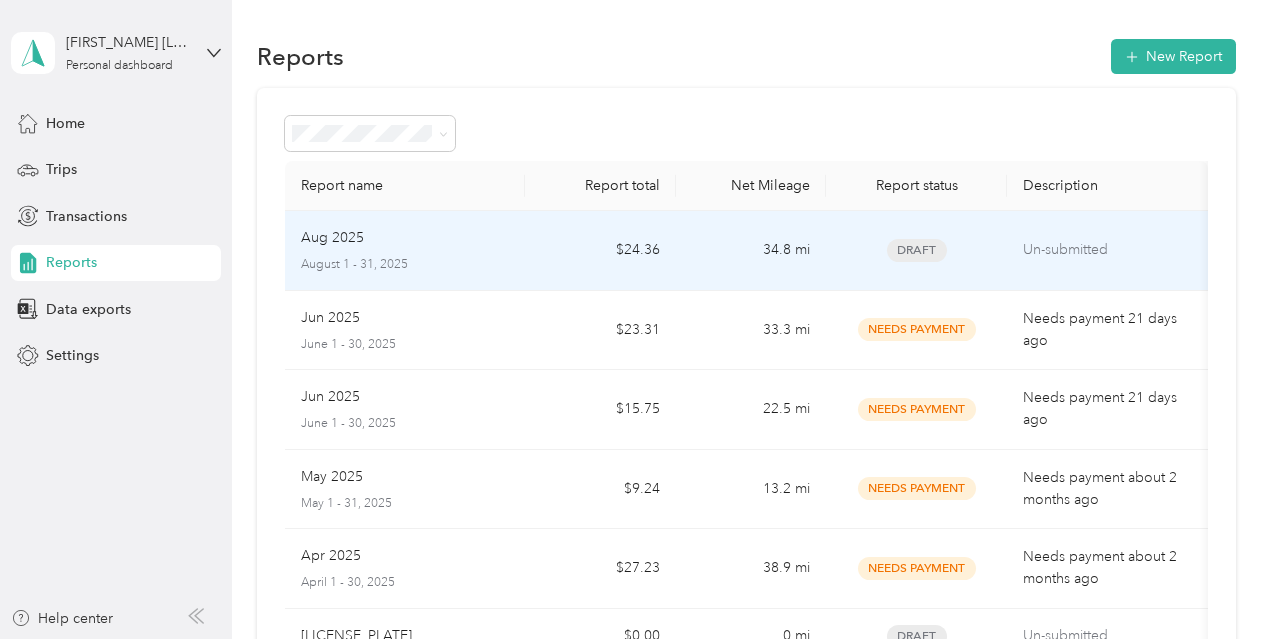 click on "August 1 - 31, 2025" at bounding box center [405, 265] 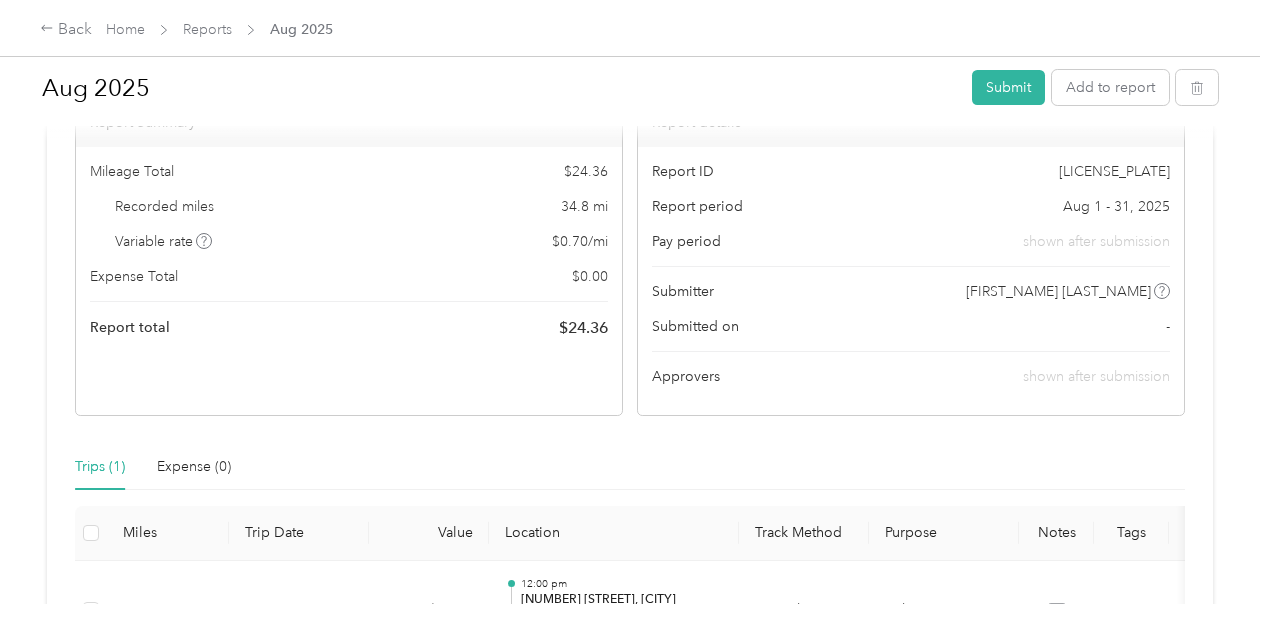 scroll, scrollTop: 367, scrollLeft: 0, axis: vertical 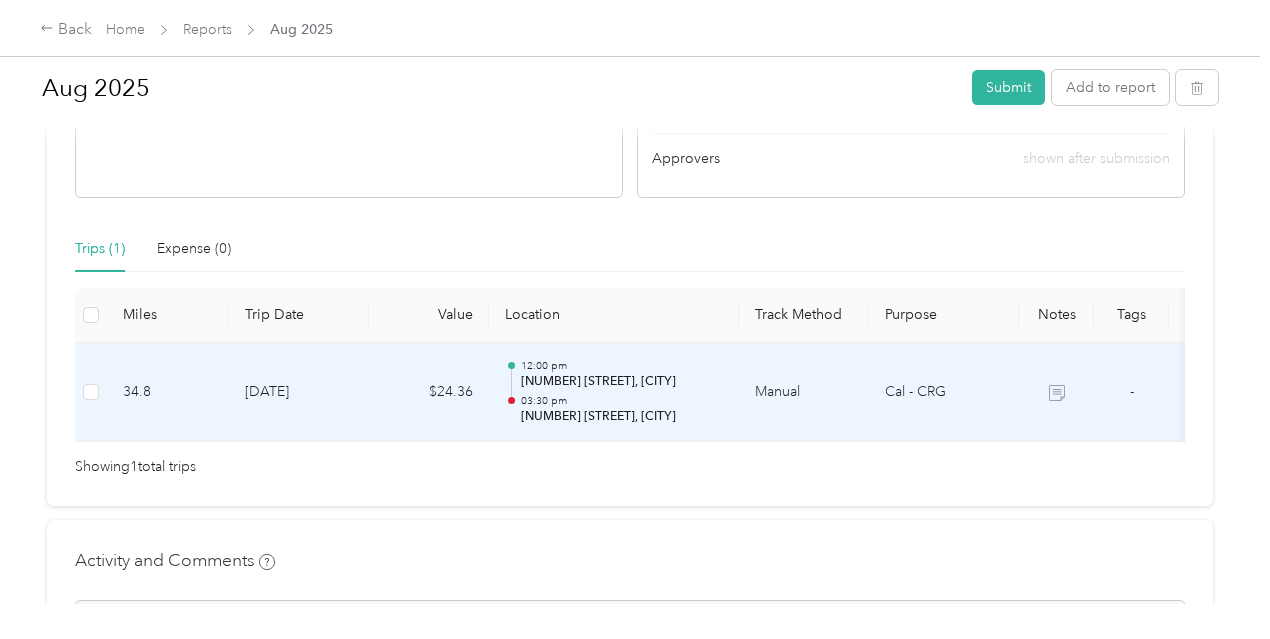 click on "[DATE]" at bounding box center [299, 393] 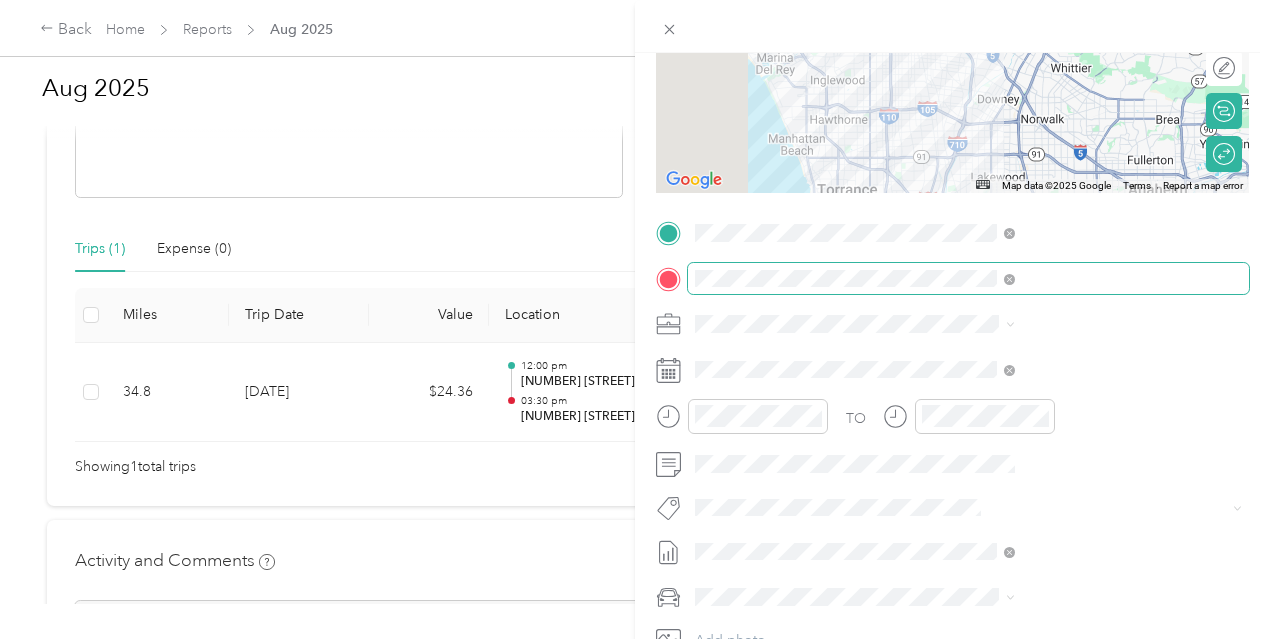 scroll, scrollTop: 262, scrollLeft: 0, axis: vertical 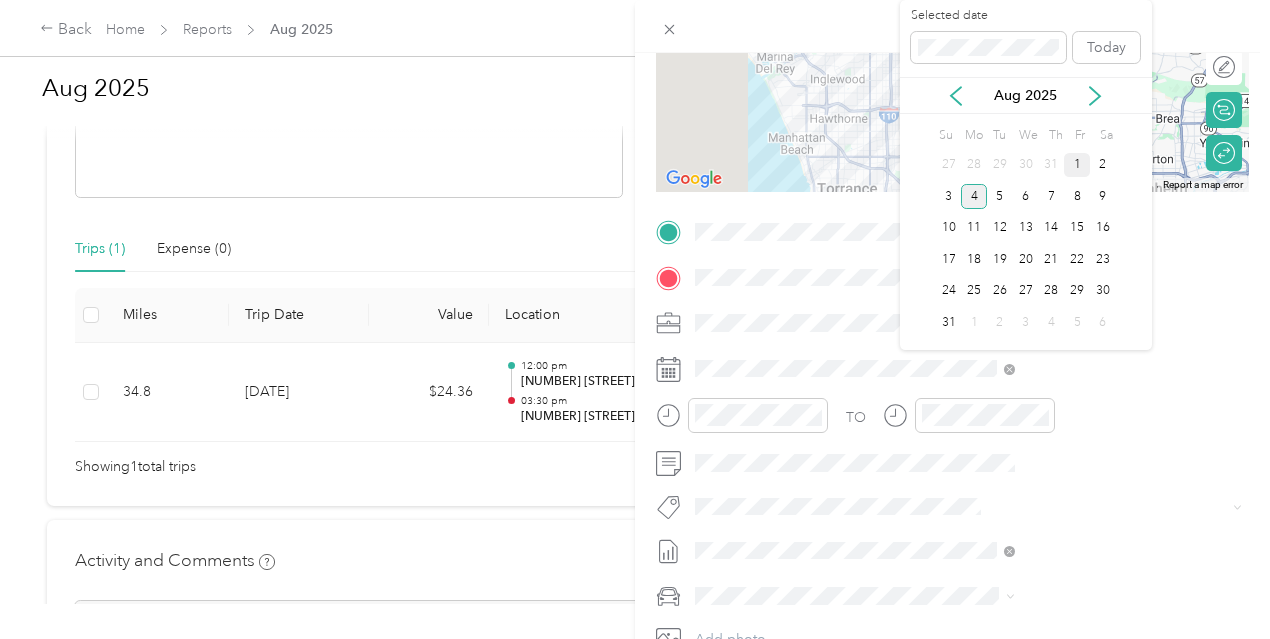 click on "1" at bounding box center (1077, 165) 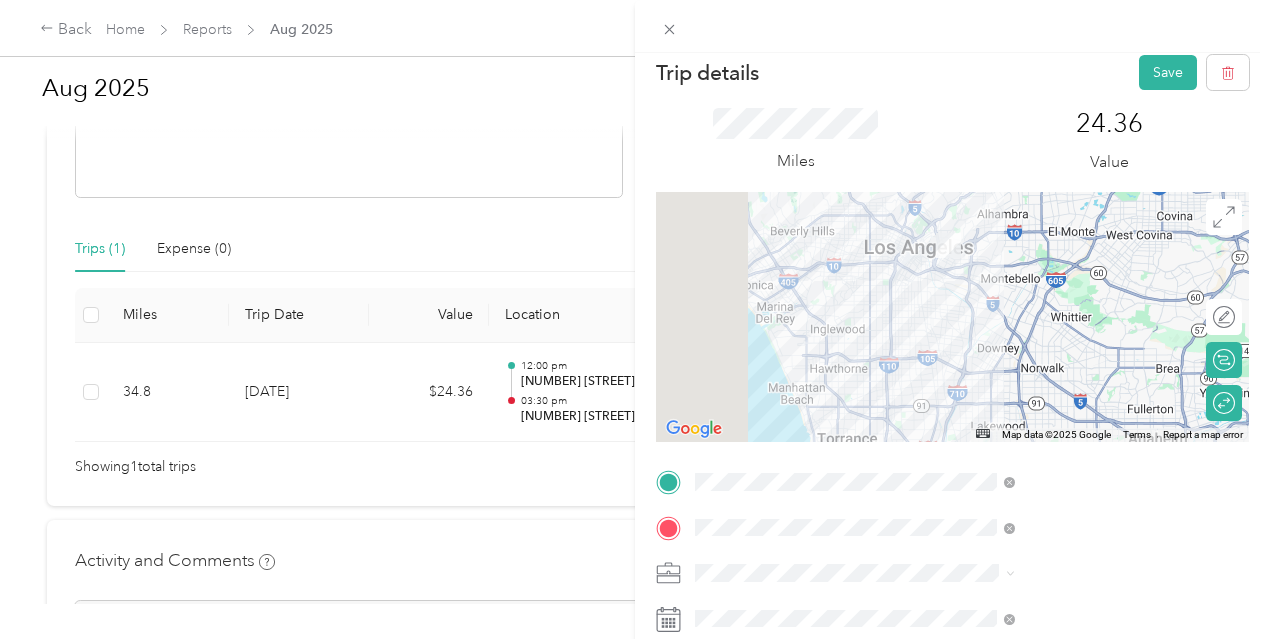 scroll, scrollTop: 0, scrollLeft: 0, axis: both 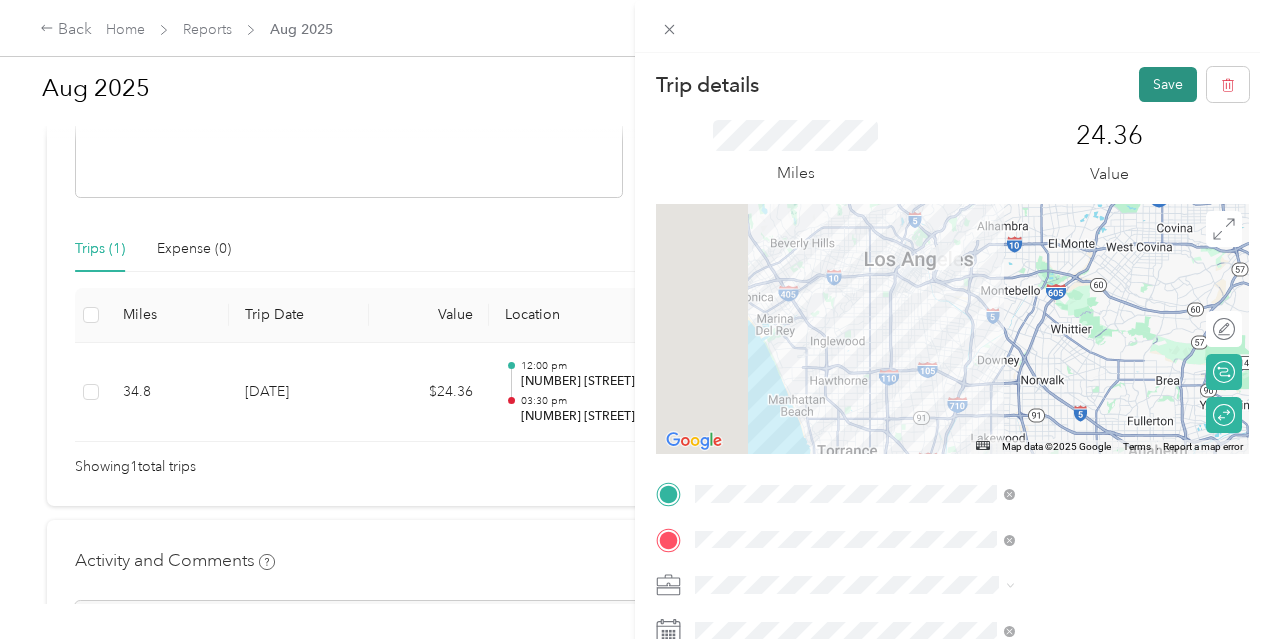 click on "Save" at bounding box center [1168, 84] 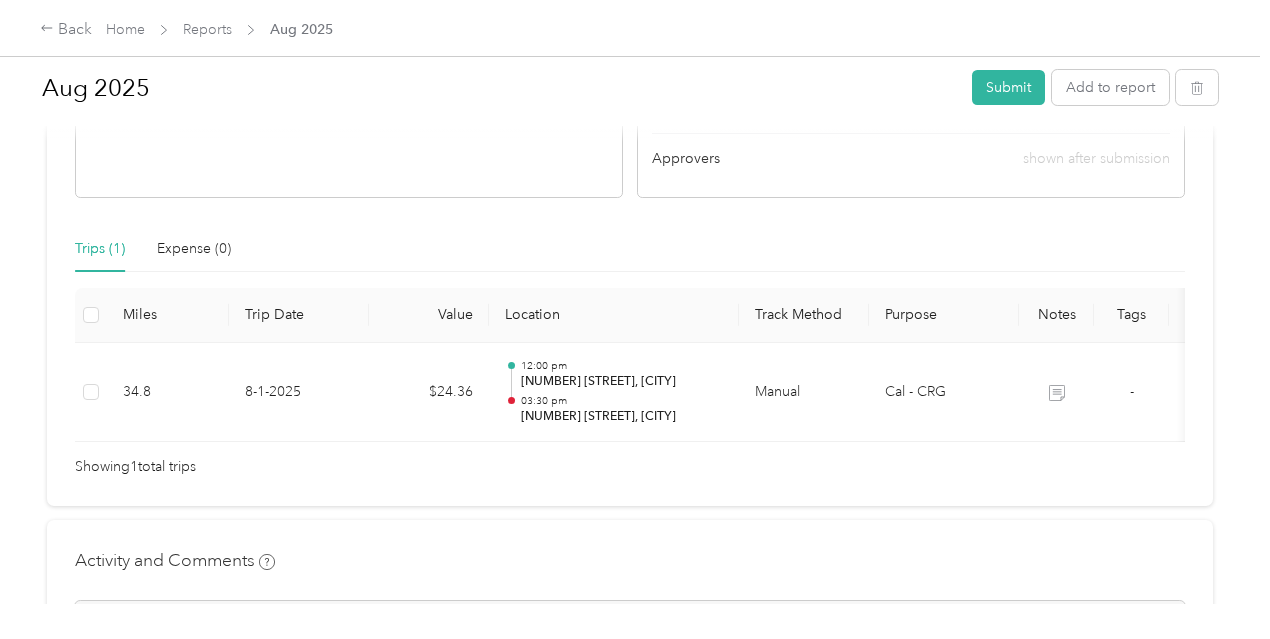 scroll, scrollTop: 249, scrollLeft: 0, axis: vertical 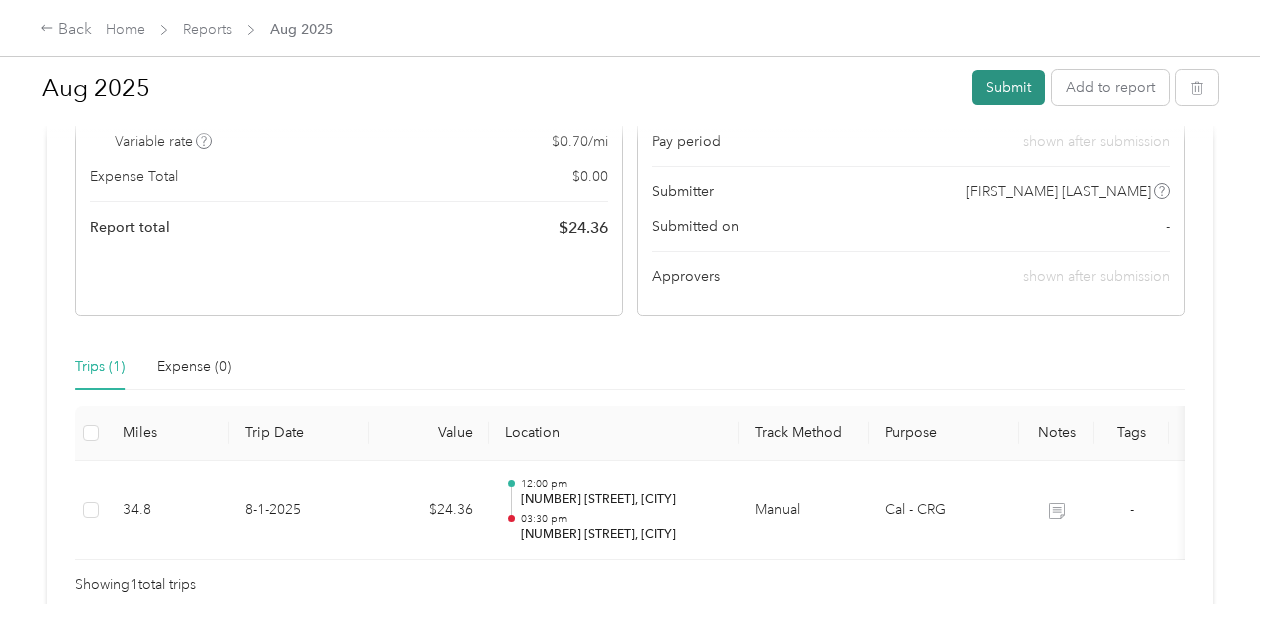 click on "Submit" at bounding box center [1008, 87] 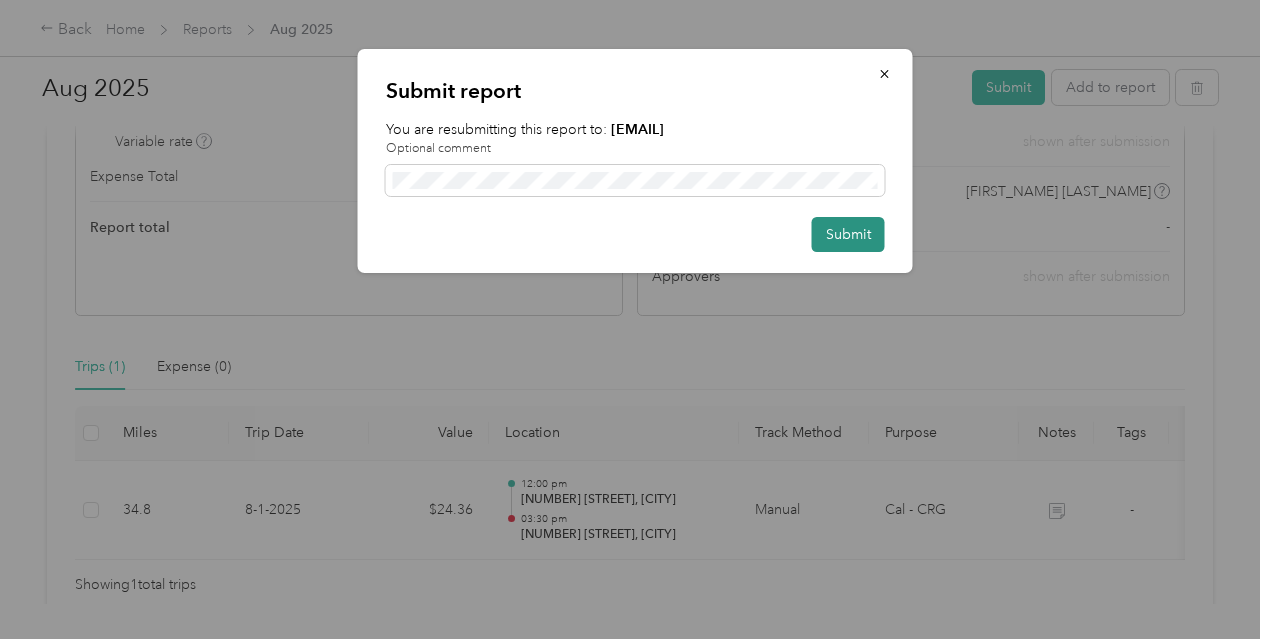 click on "Submit" at bounding box center (848, 234) 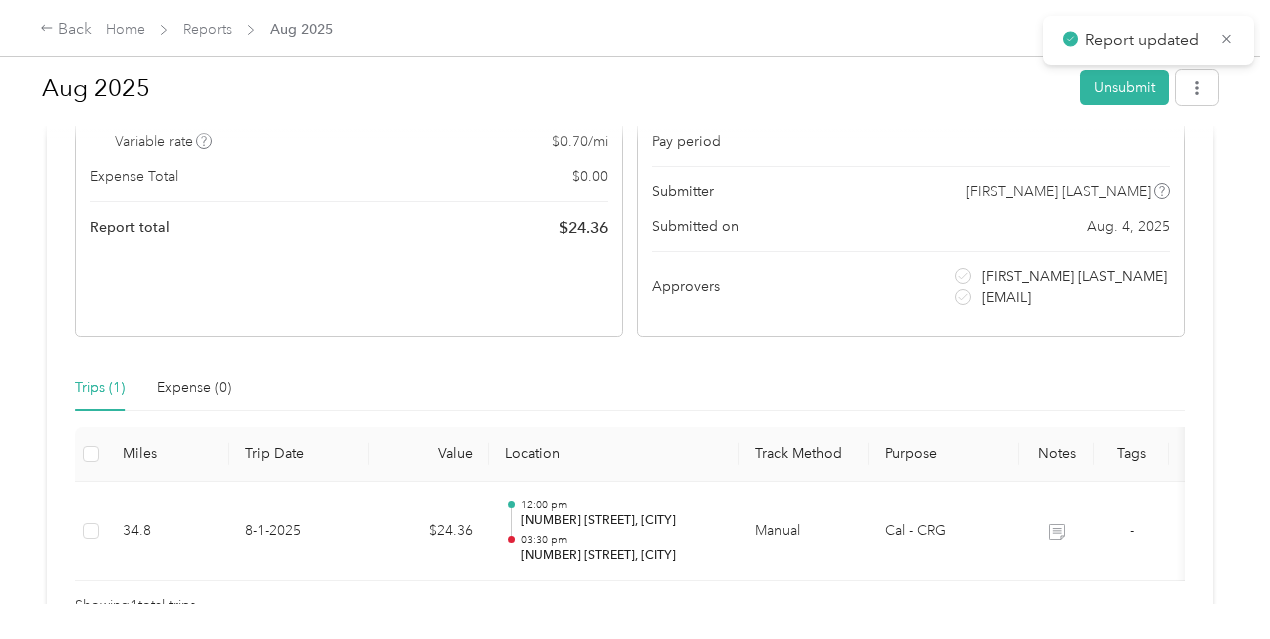 scroll, scrollTop: 0, scrollLeft: 0, axis: both 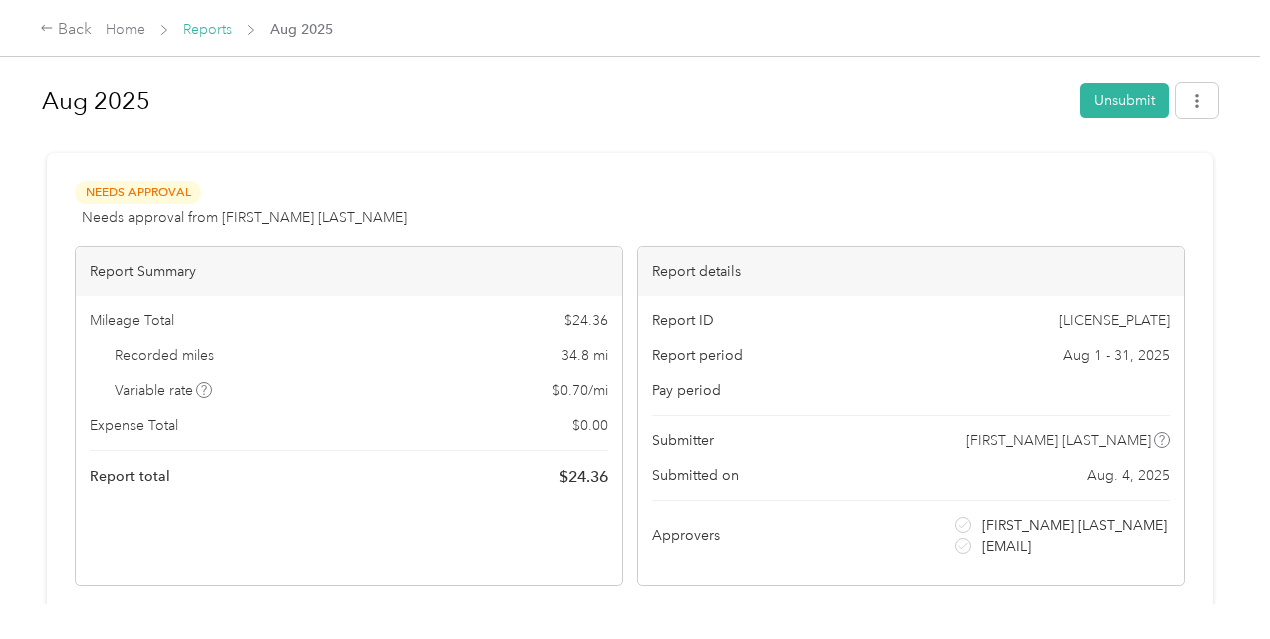 click on "Reports" at bounding box center [207, 29] 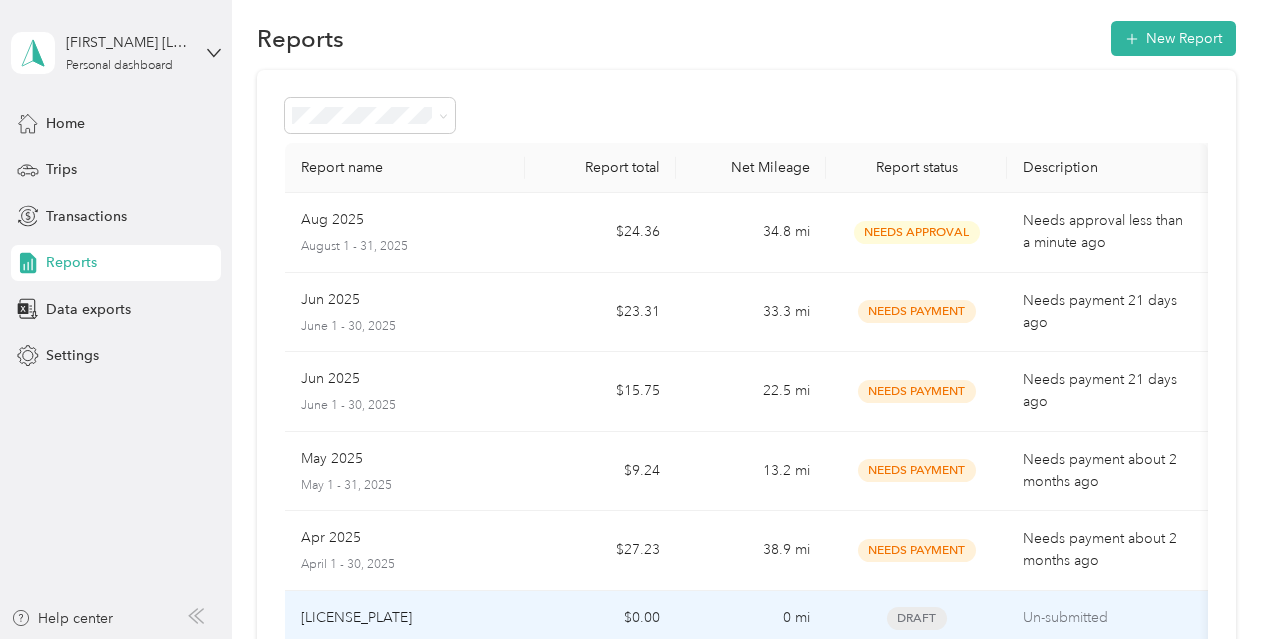 scroll, scrollTop: 0, scrollLeft: 0, axis: both 